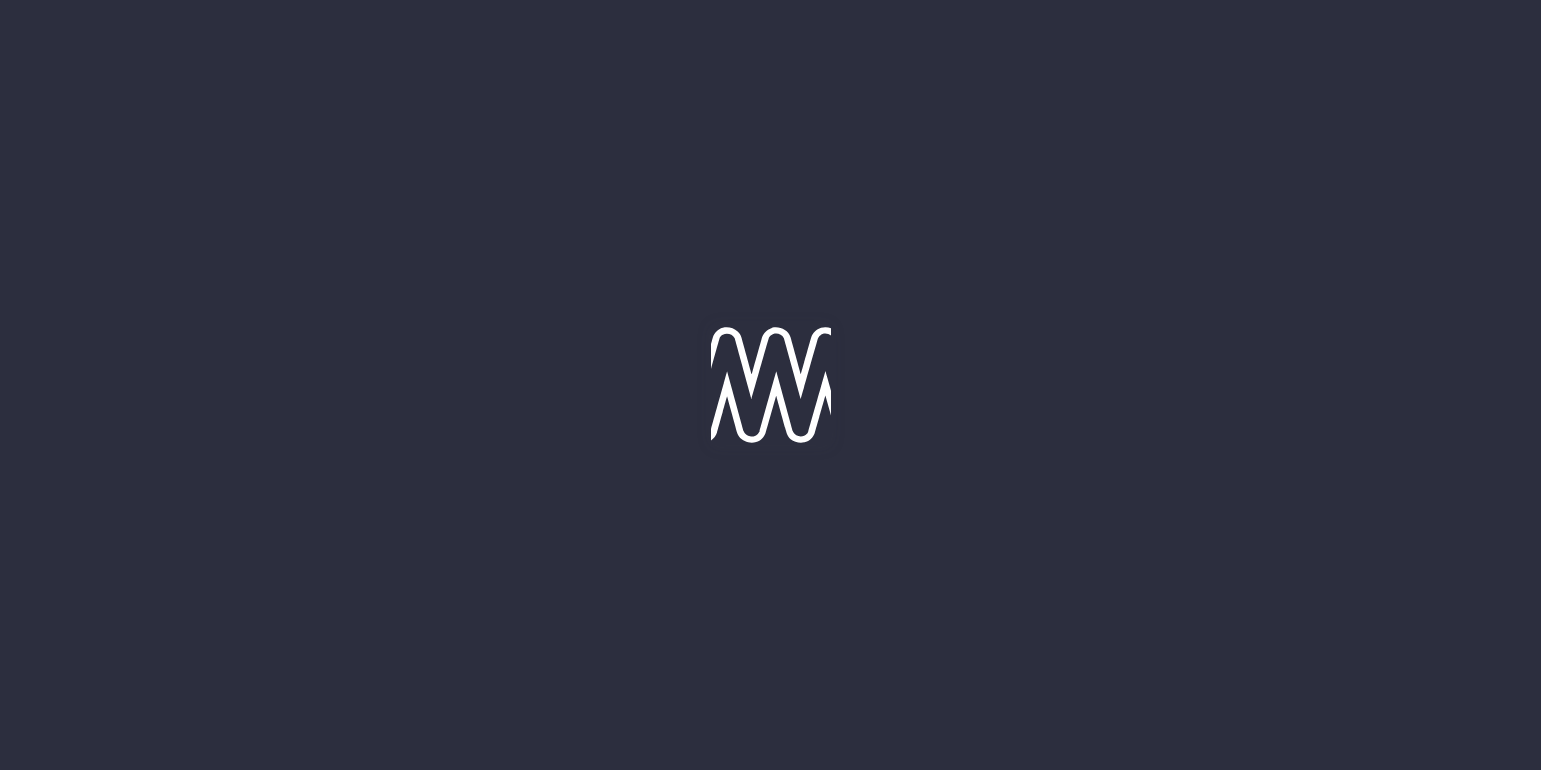 scroll, scrollTop: 0, scrollLeft: 0, axis: both 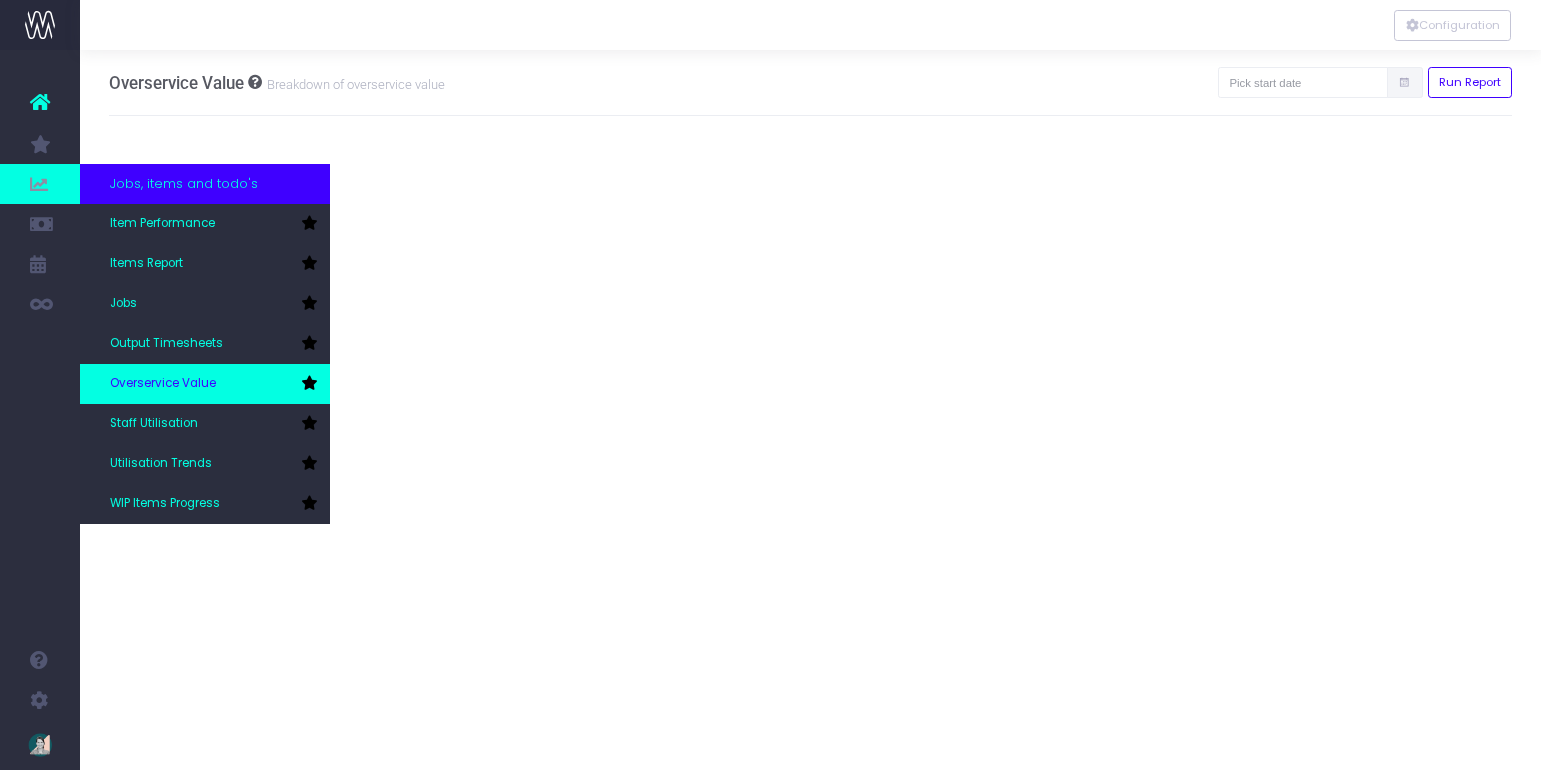 click on "Overservice Value" at bounding box center [163, 384] 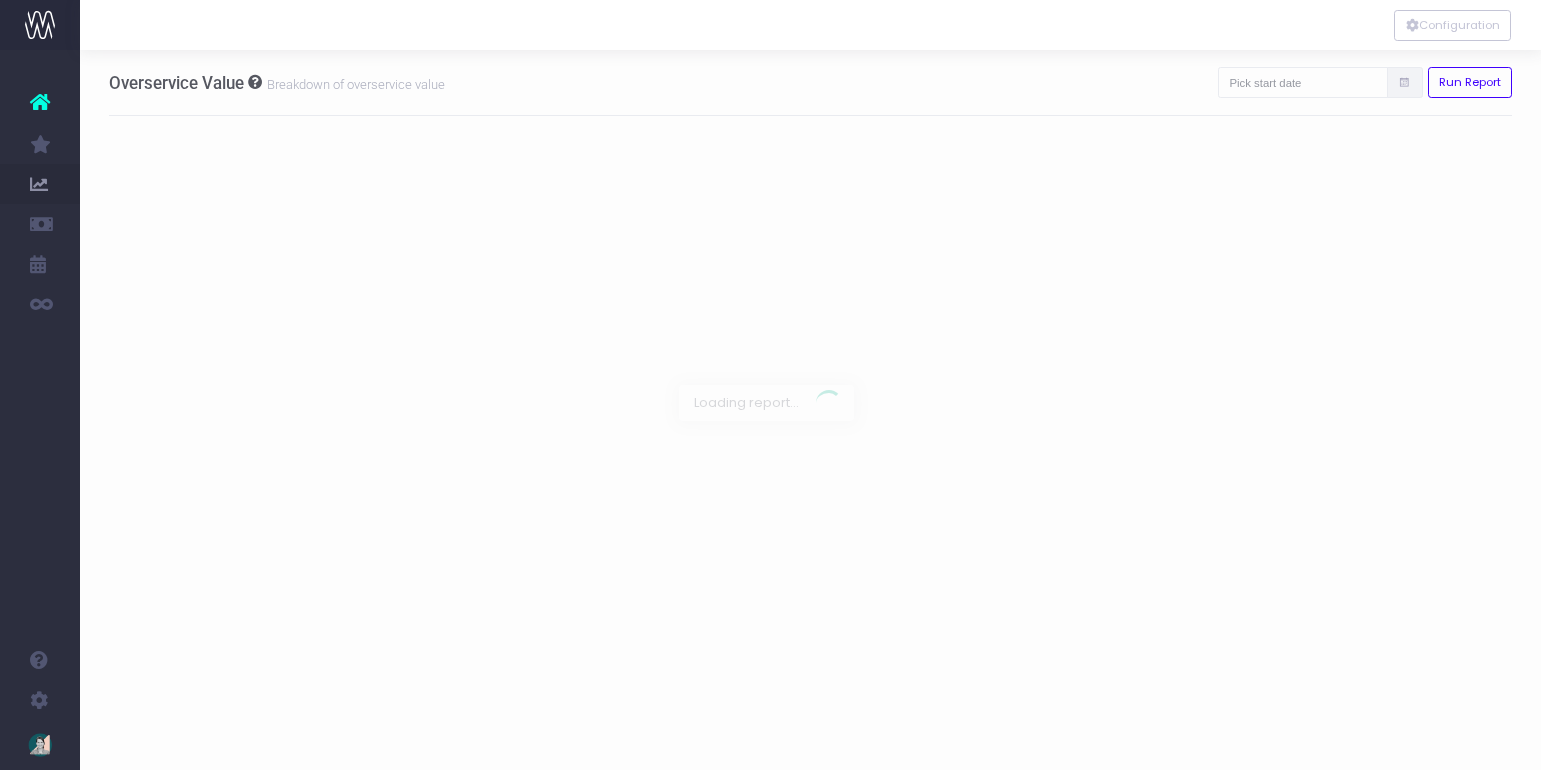 scroll, scrollTop: 0, scrollLeft: 0, axis: both 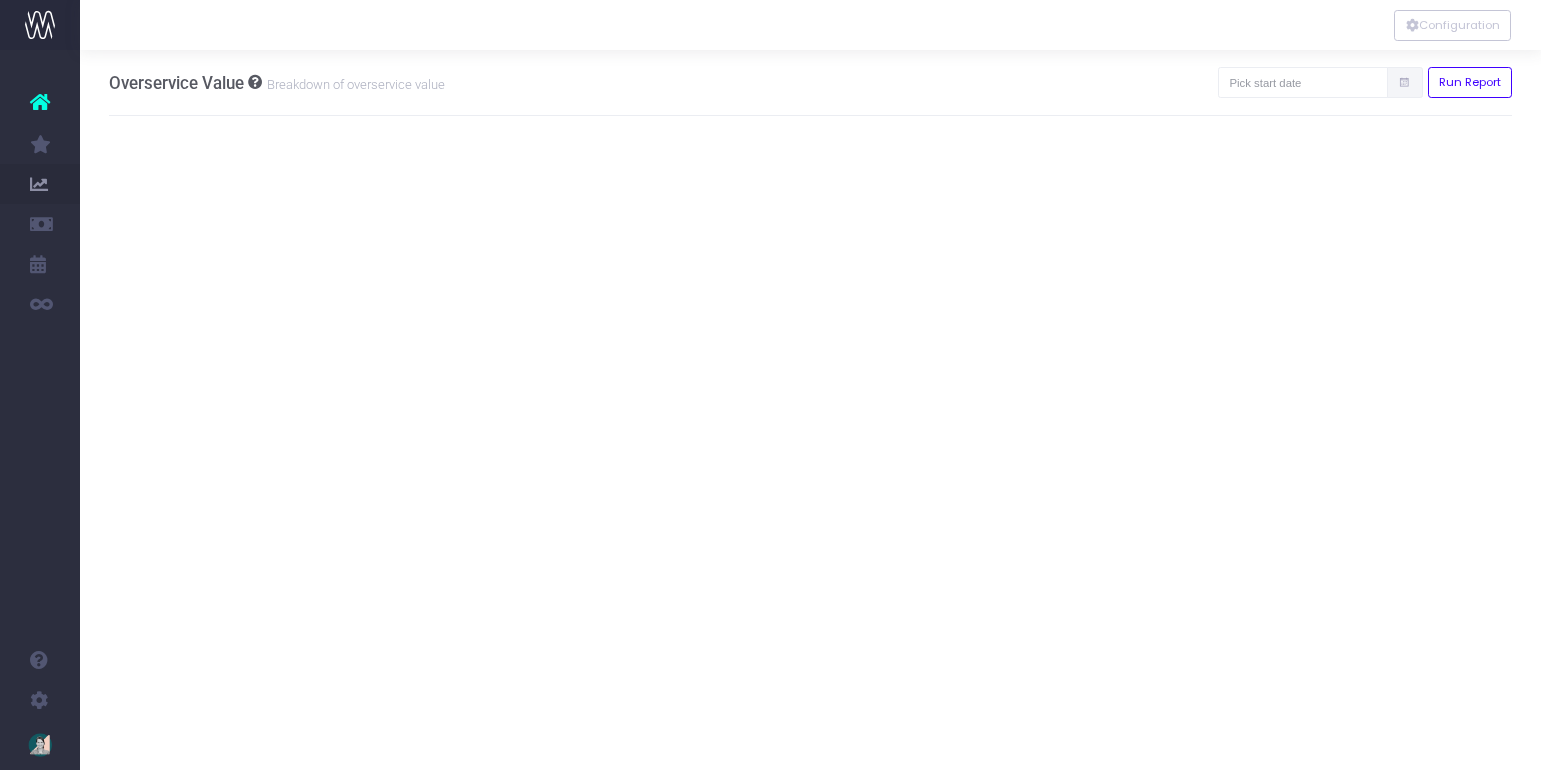 click at bounding box center (1404, 83) 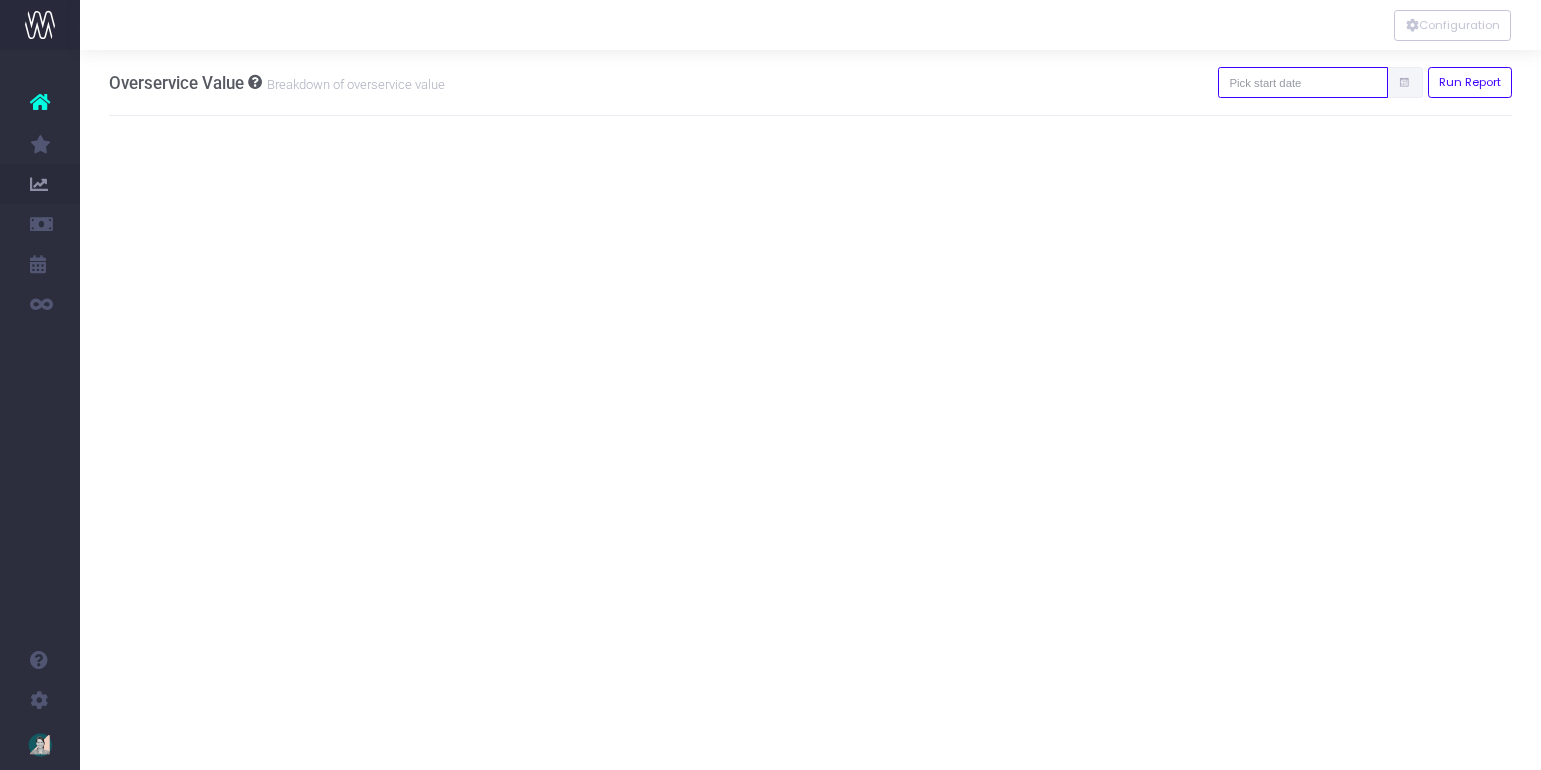 click at bounding box center (1303, 82) 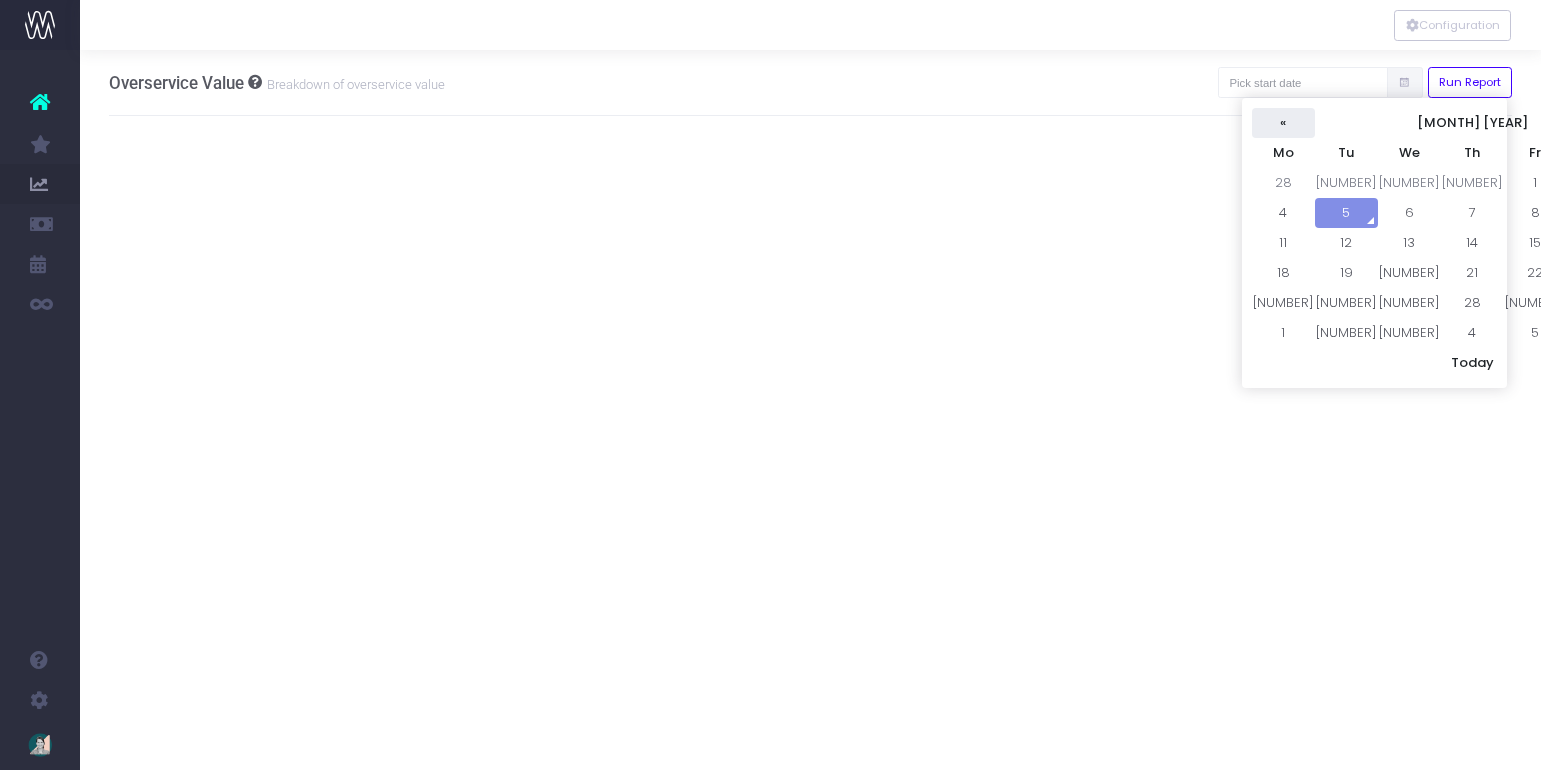 click on "«" at bounding box center (1283, 123) 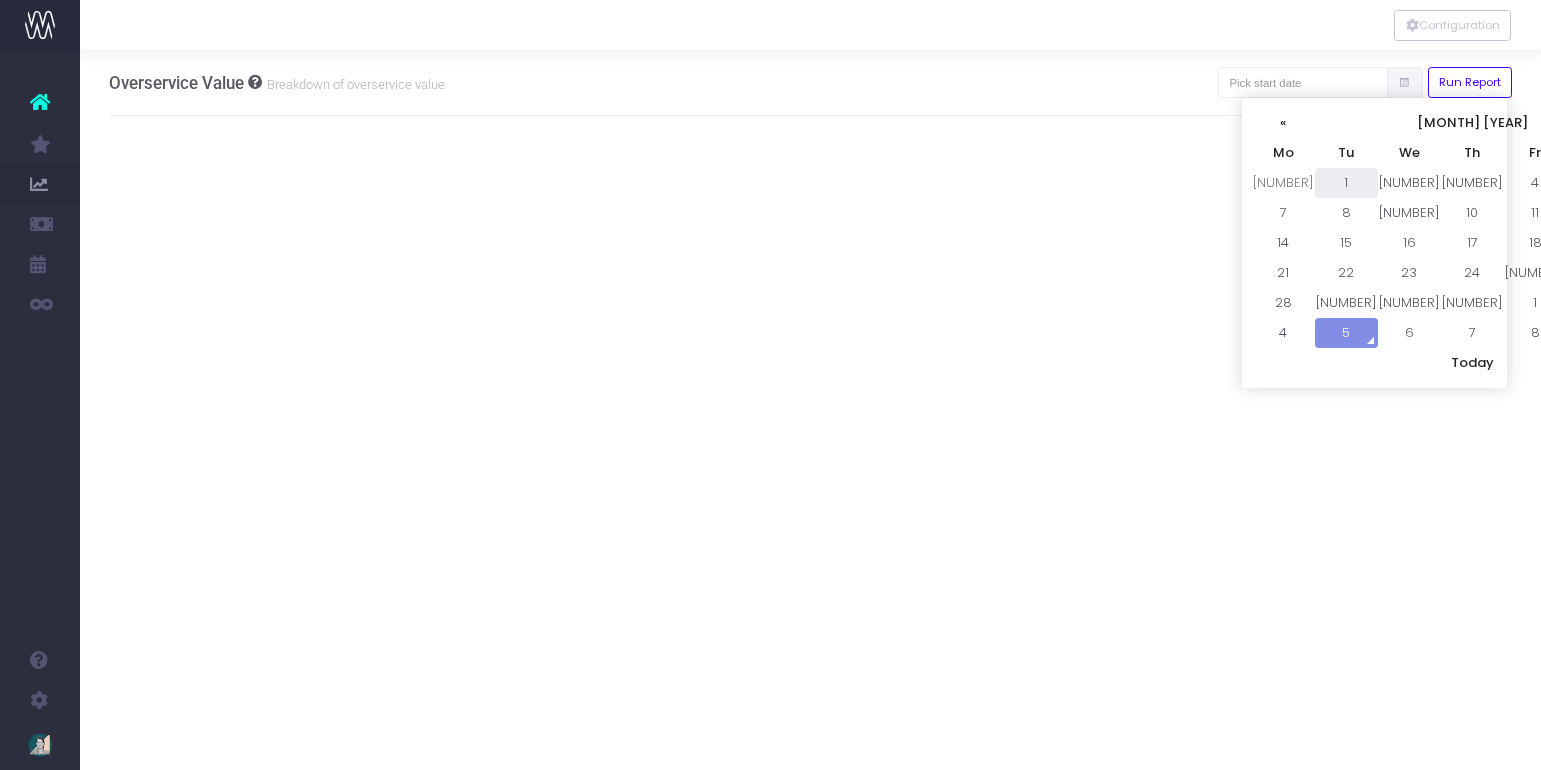 click on "1" at bounding box center (1346, 183) 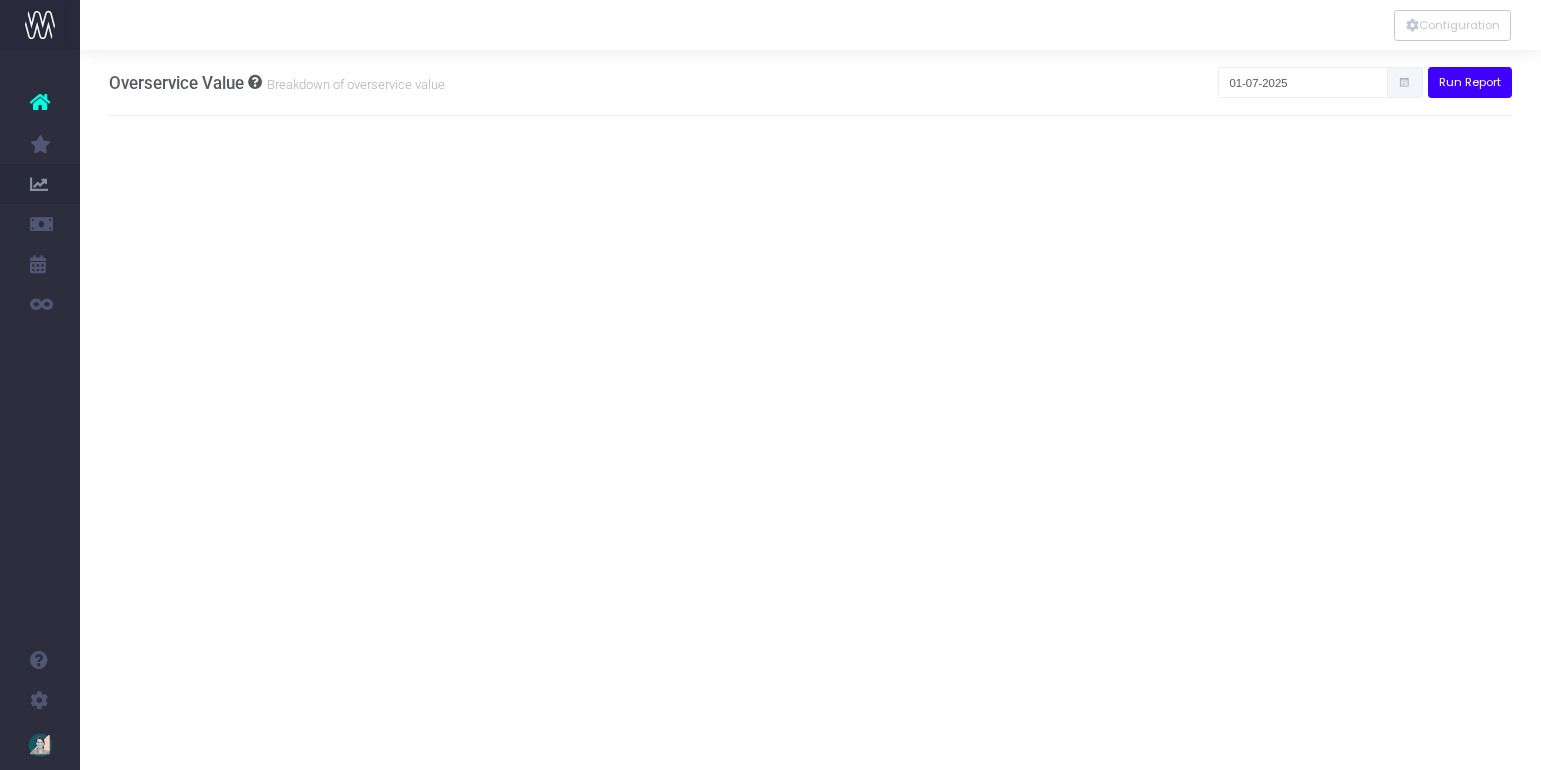 click on "Run Report" at bounding box center (1470, 82) 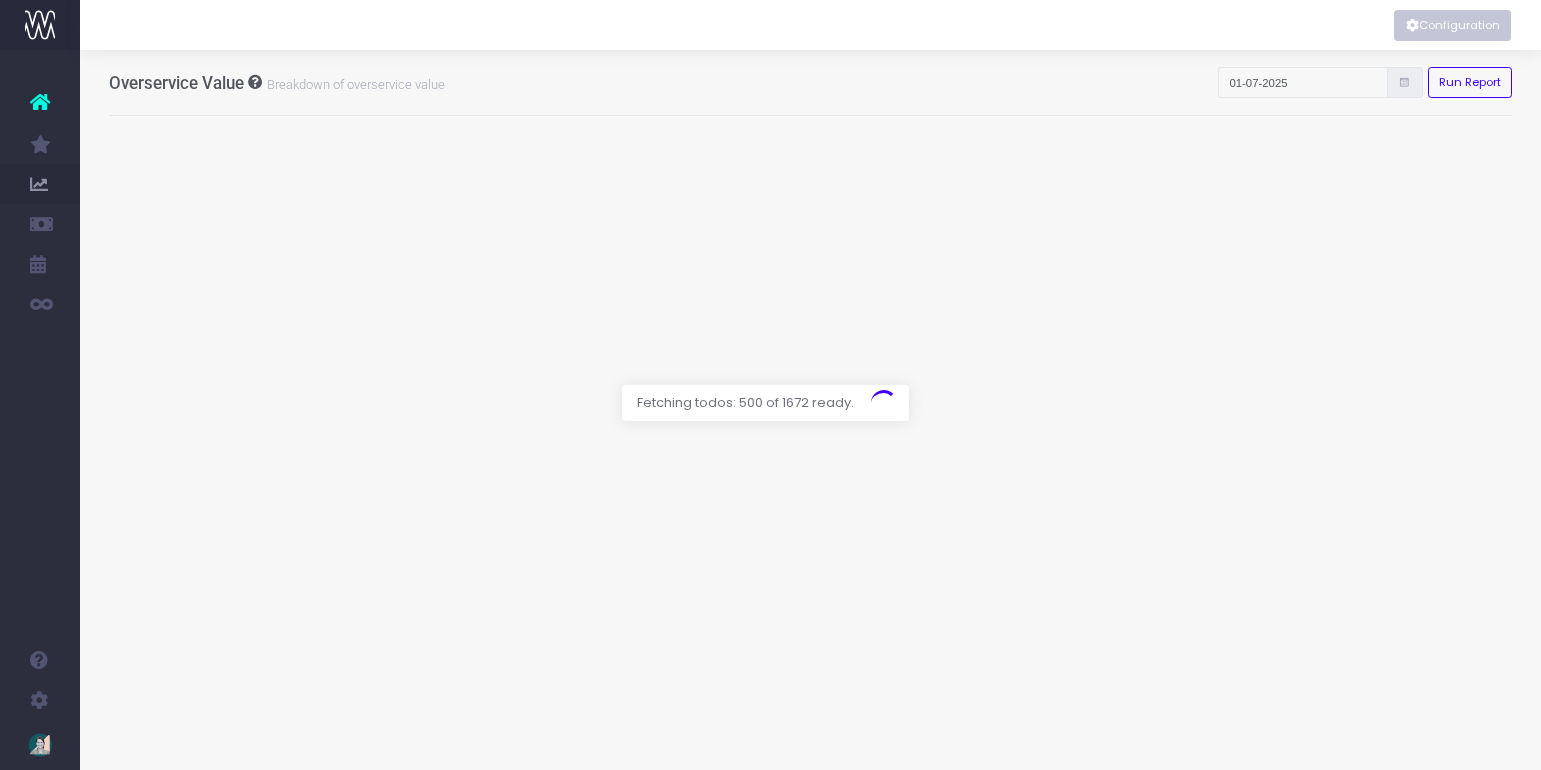 click on "Configuration" at bounding box center [1452, 25] 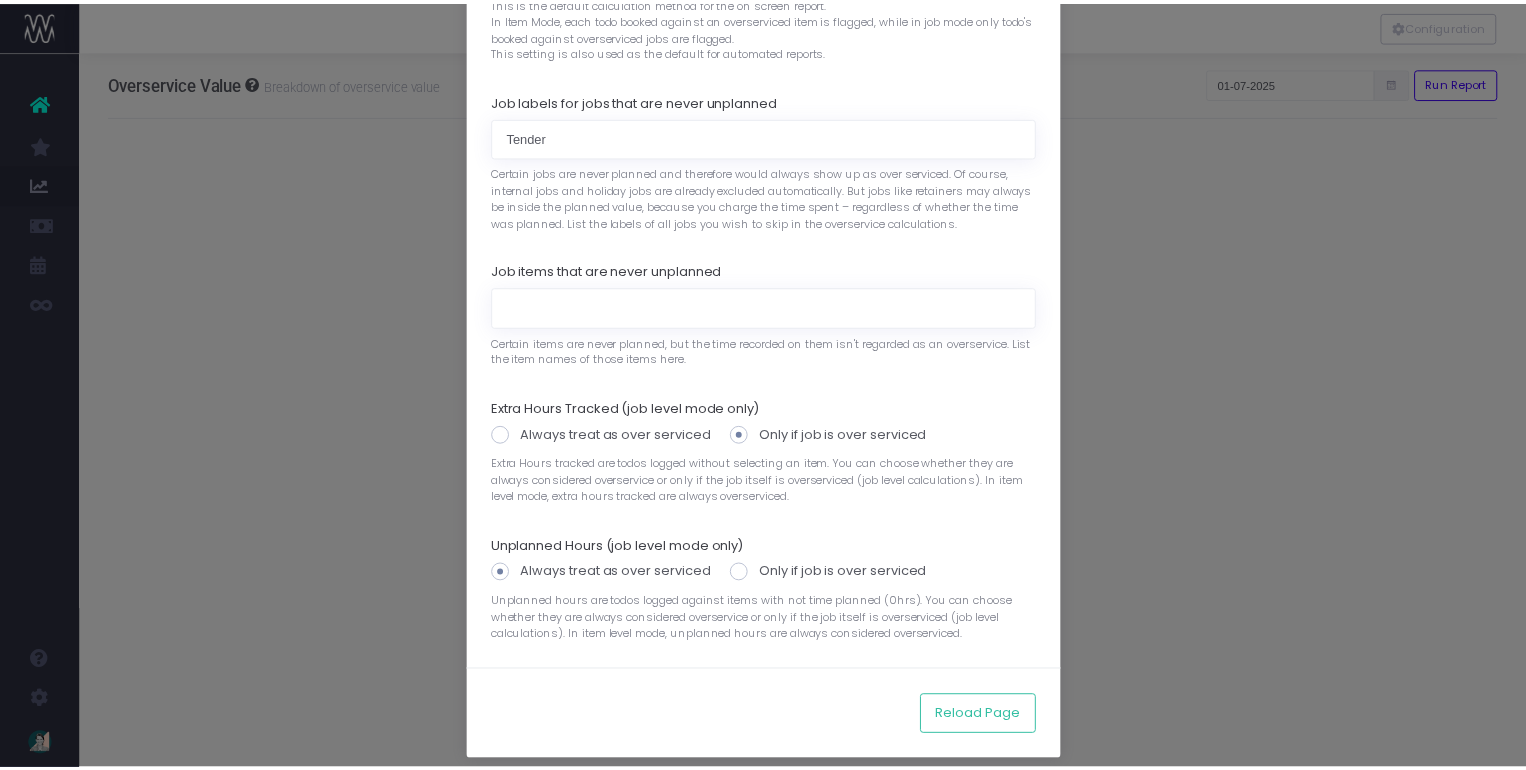 scroll, scrollTop: 0, scrollLeft: 0, axis: both 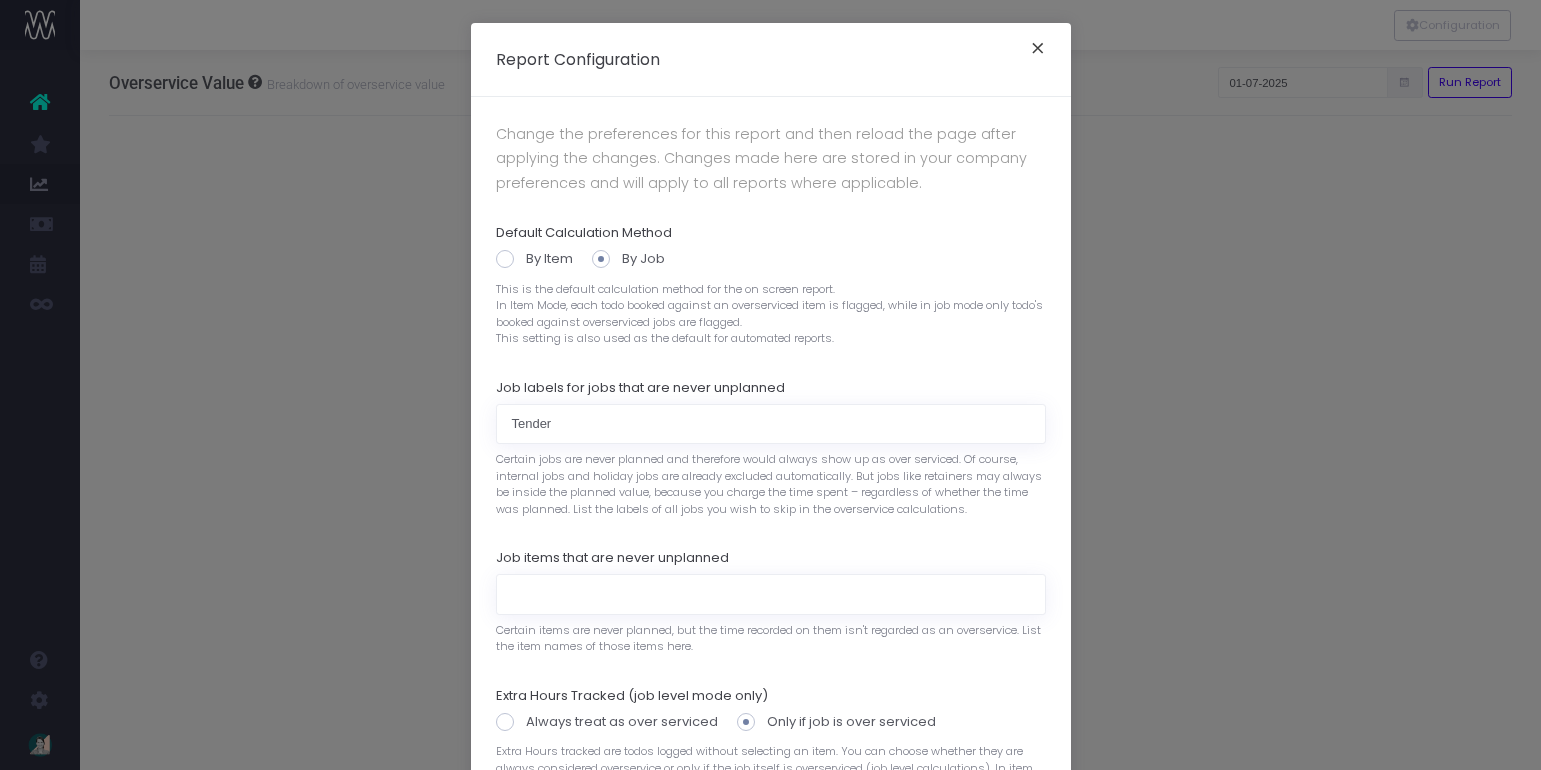 click on "×" at bounding box center [1038, 51] 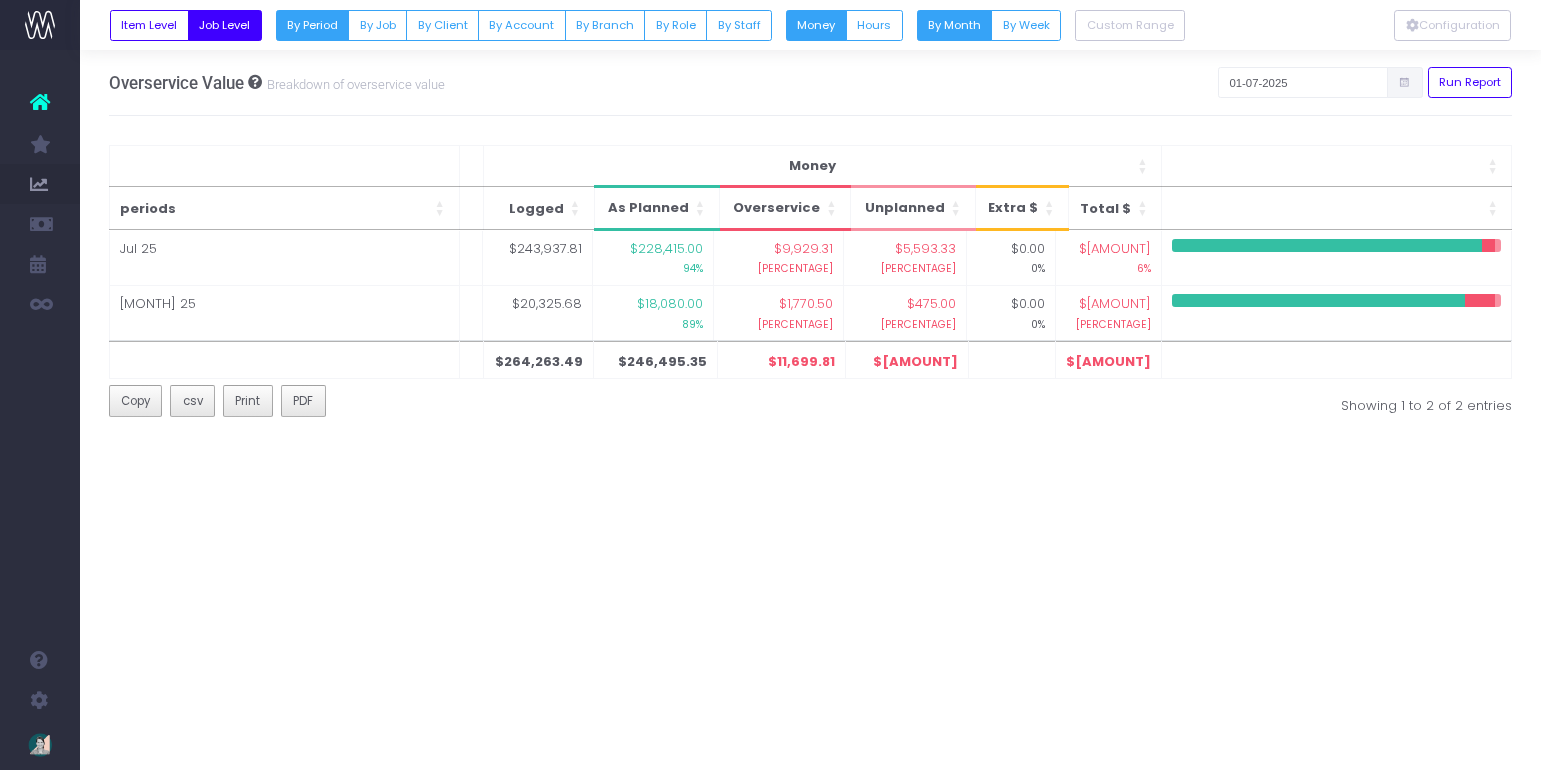 click at bounding box center (1405, 82) 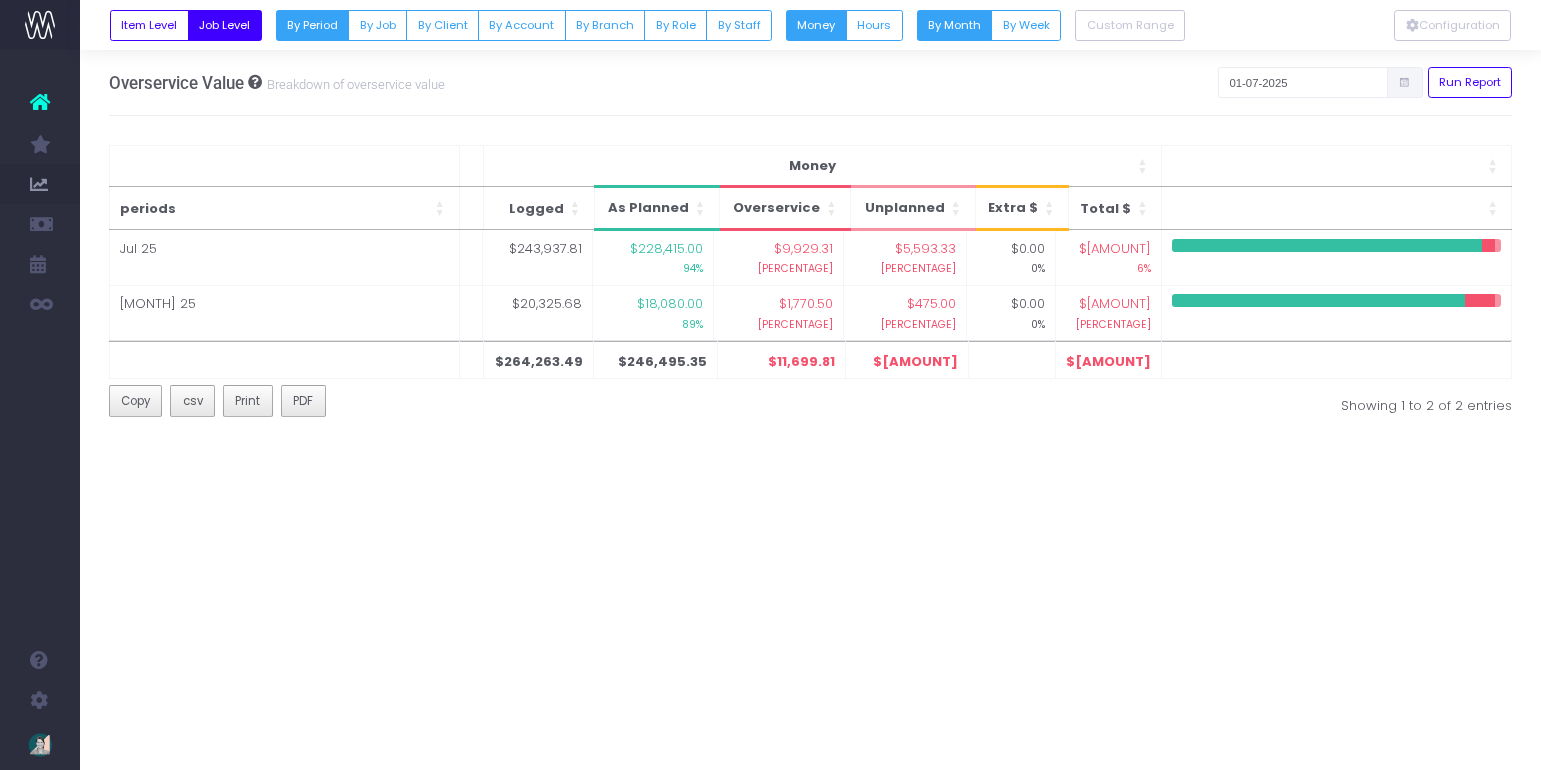 click at bounding box center [1405, 82] 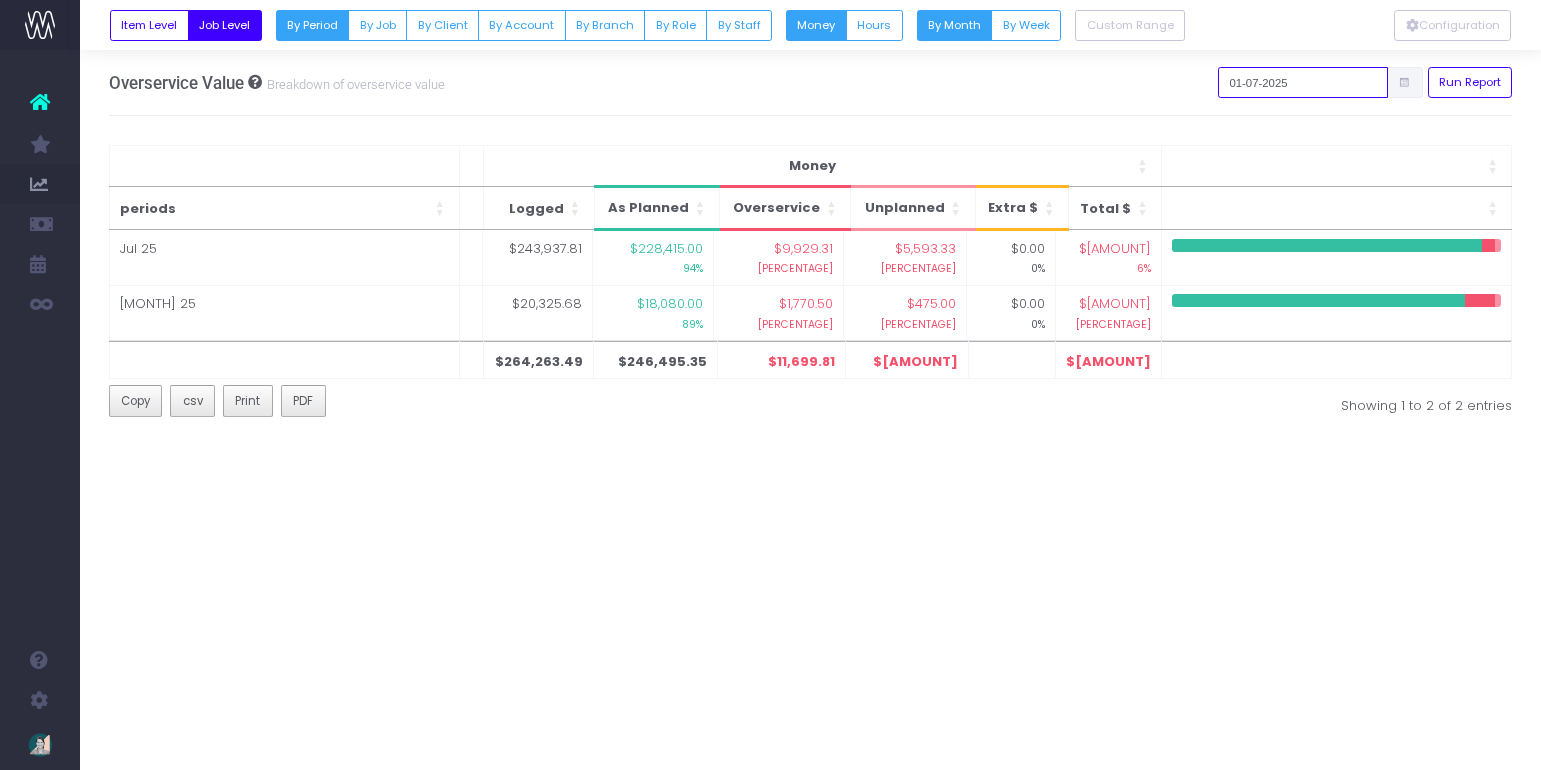 click on "01-07-2025" at bounding box center (1303, 82) 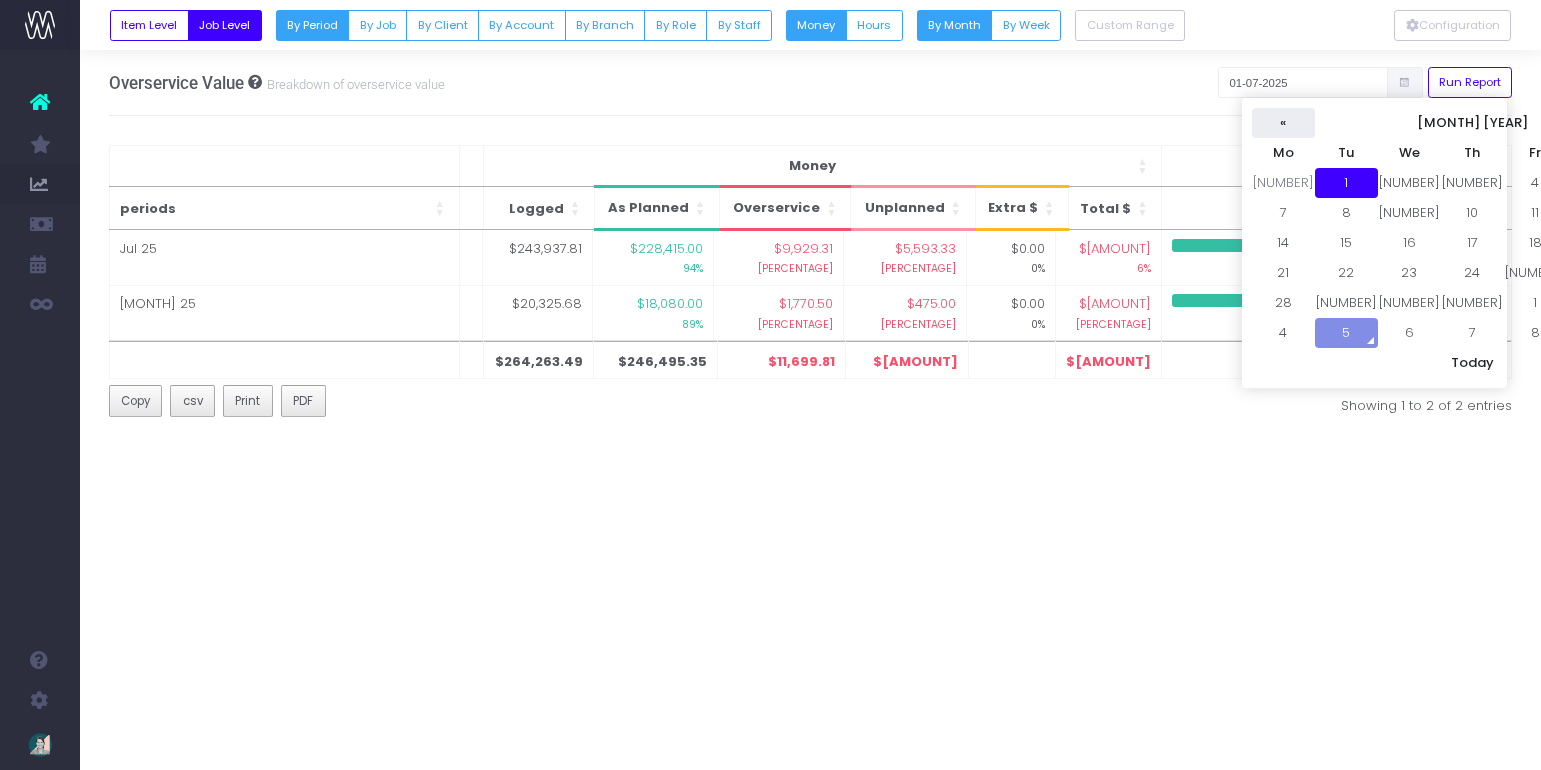 click on "«" at bounding box center (1283, 123) 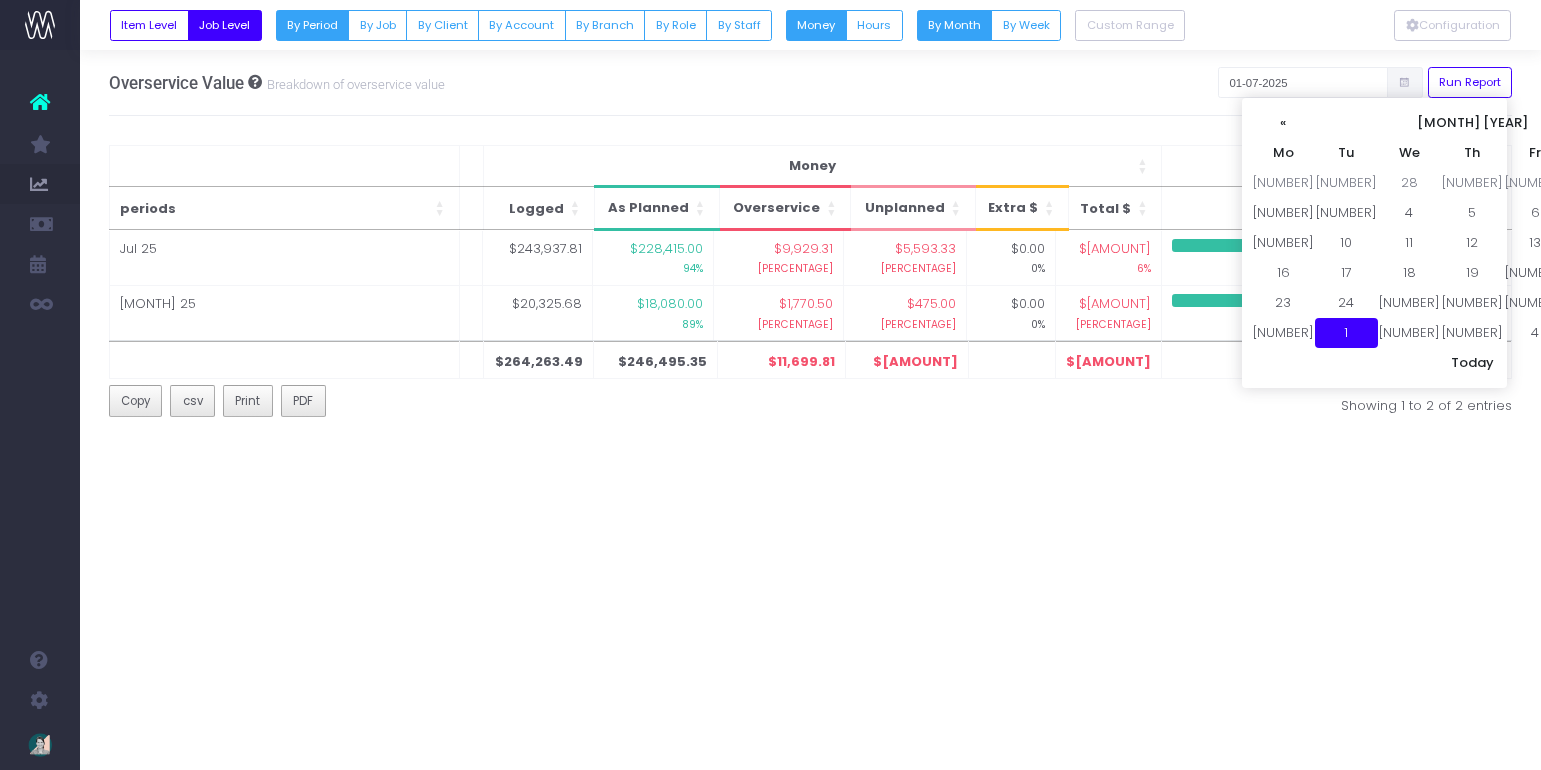 click on "«" at bounding box center (1283, 123) 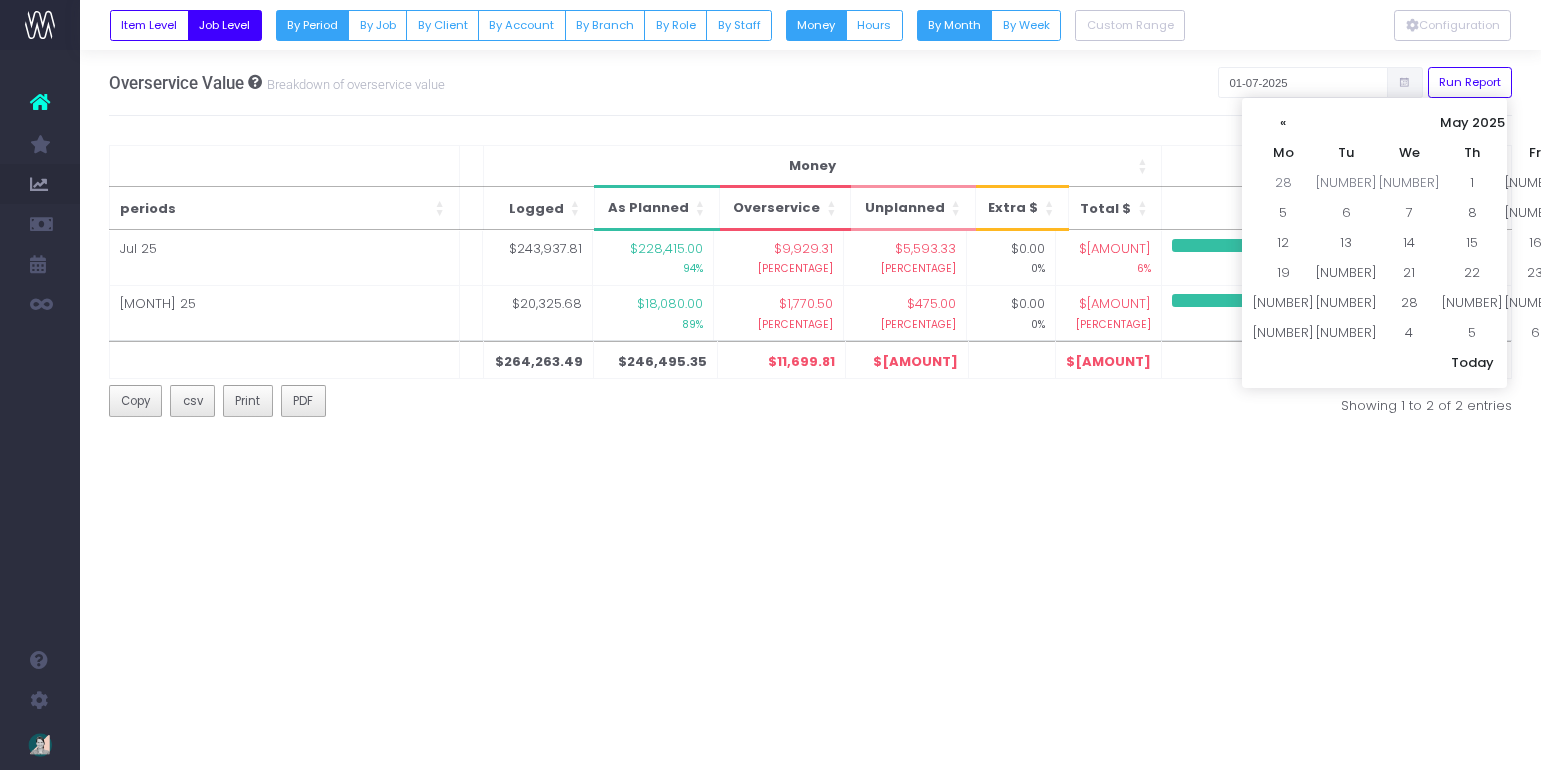 click on "«" at bounding box center (1283, 123) 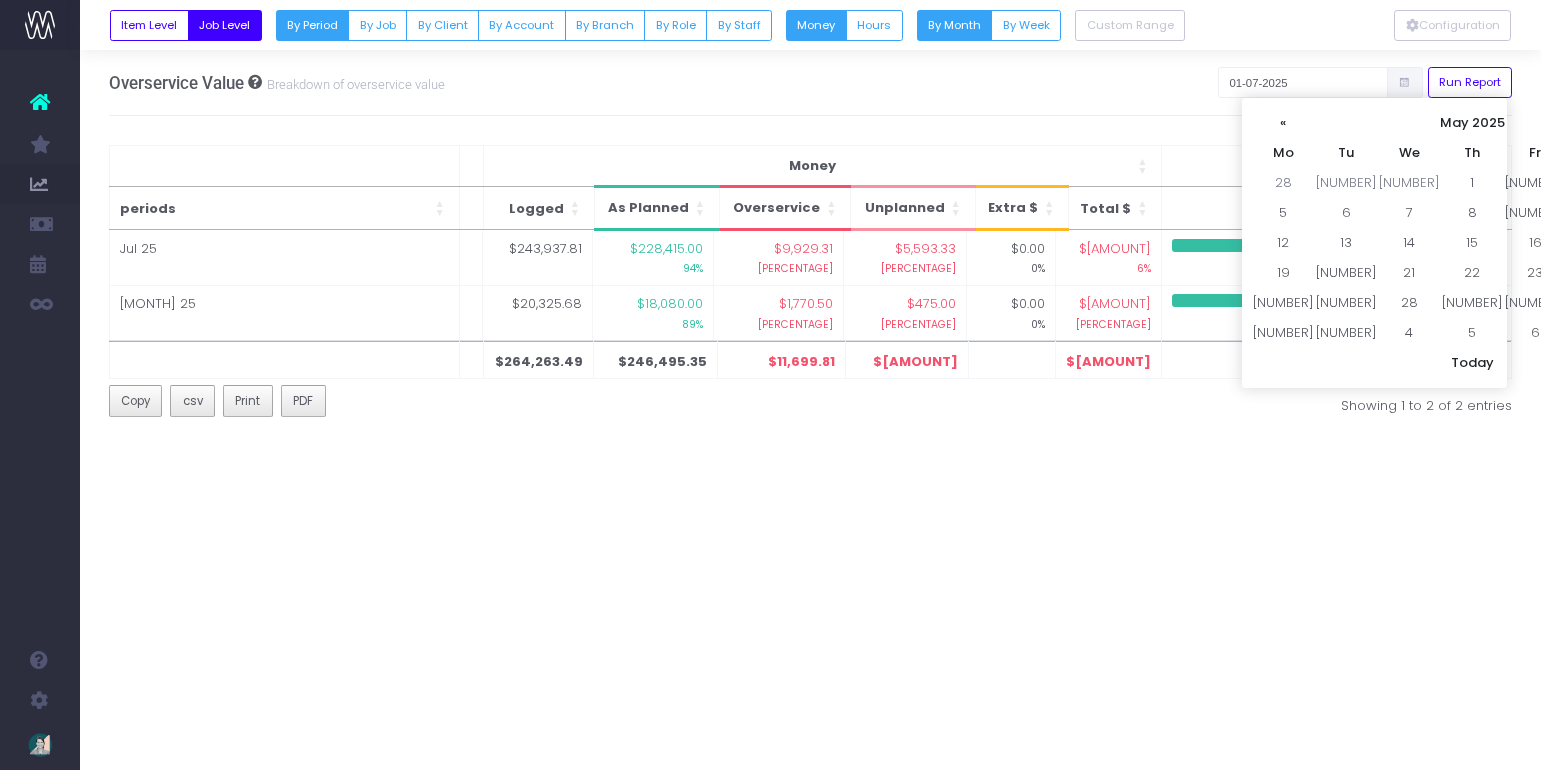click on "«" at bounding box center (1283, 123) 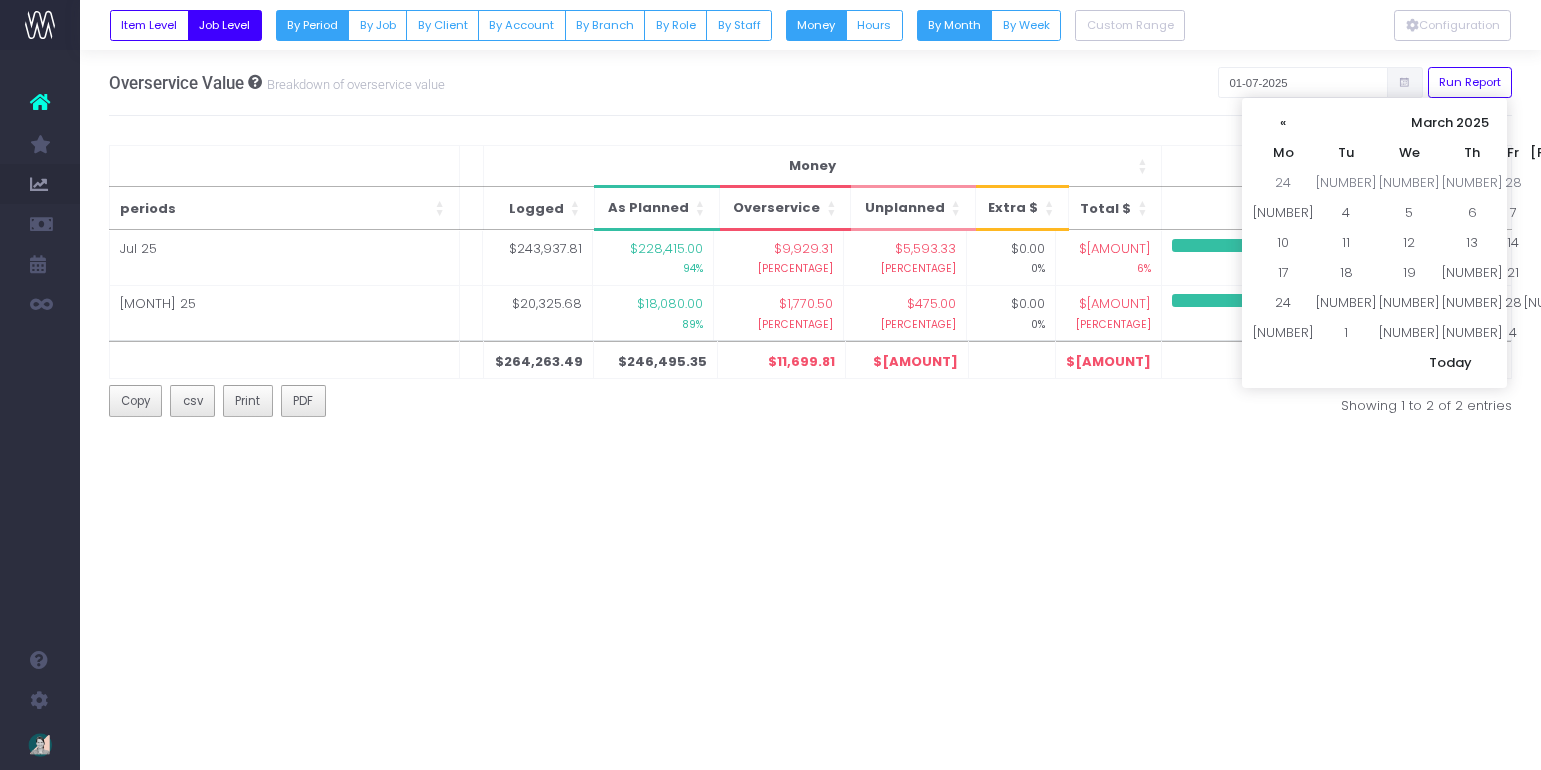 click on "«" at bounding box center [1283, 123] 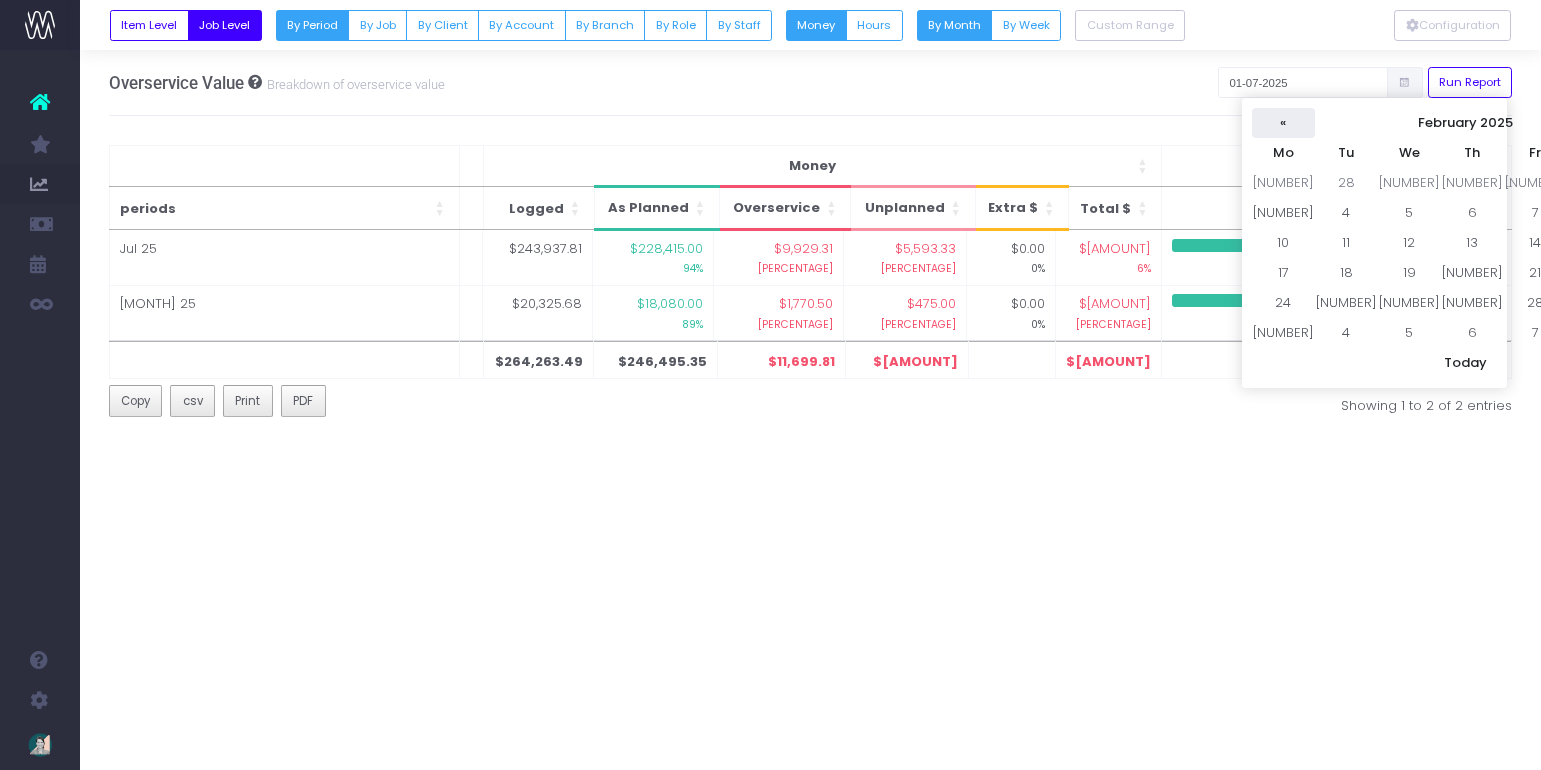 click on "«" at bounding box center [1283, 123] 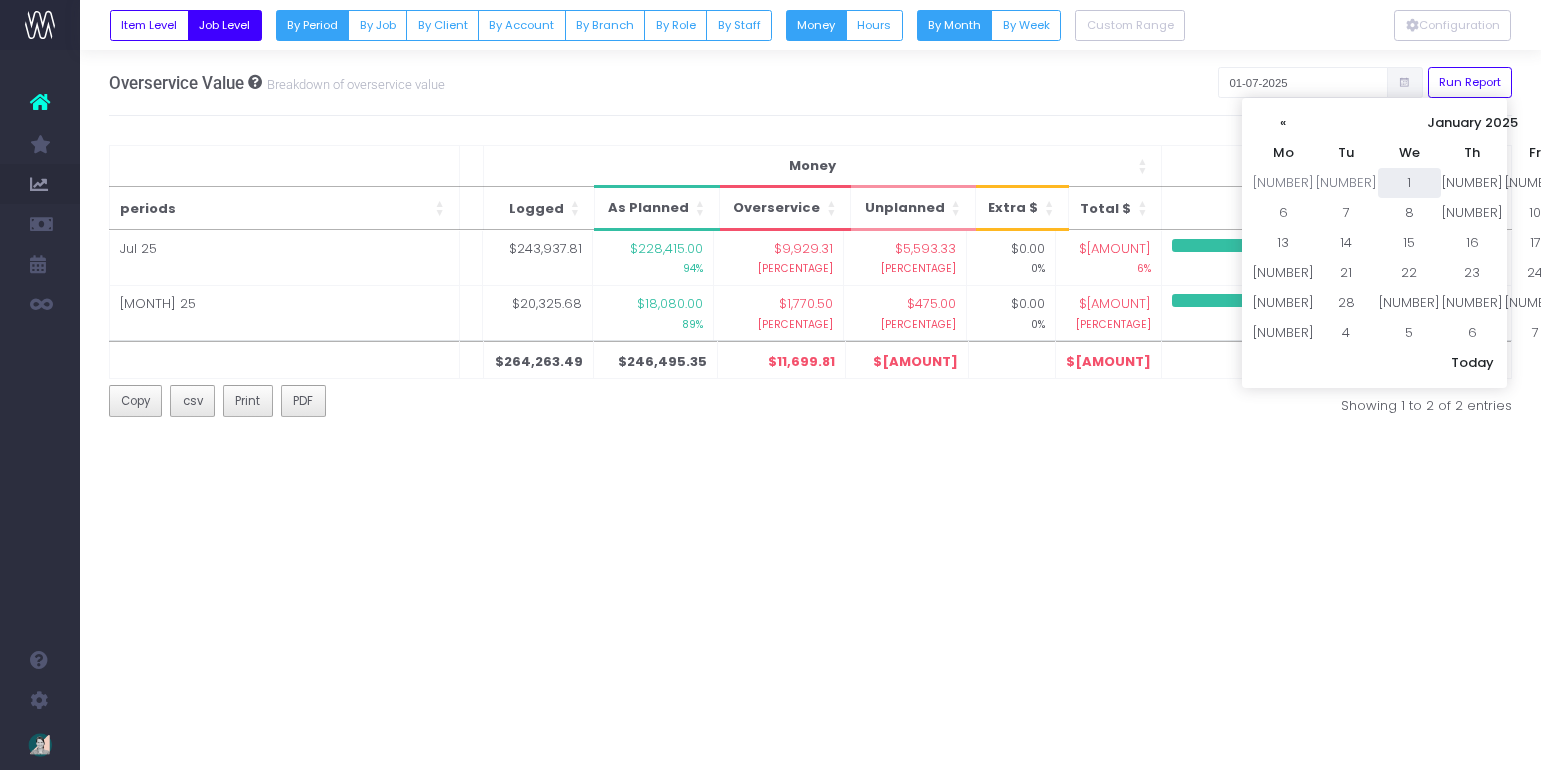 click on "1" at bounding box center [1409, 183] 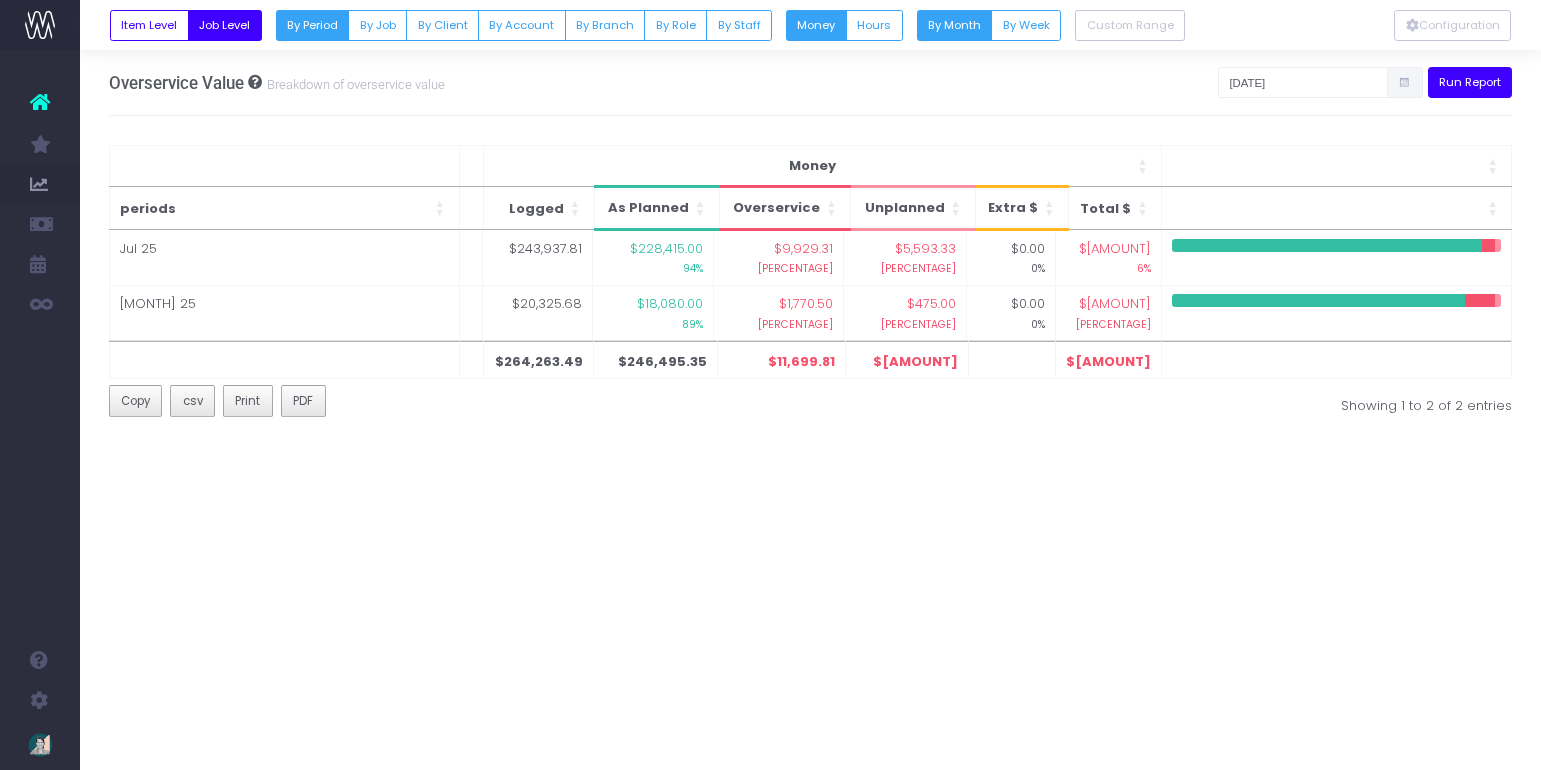 click on "Run Report" at bounding box center [1470, 82] 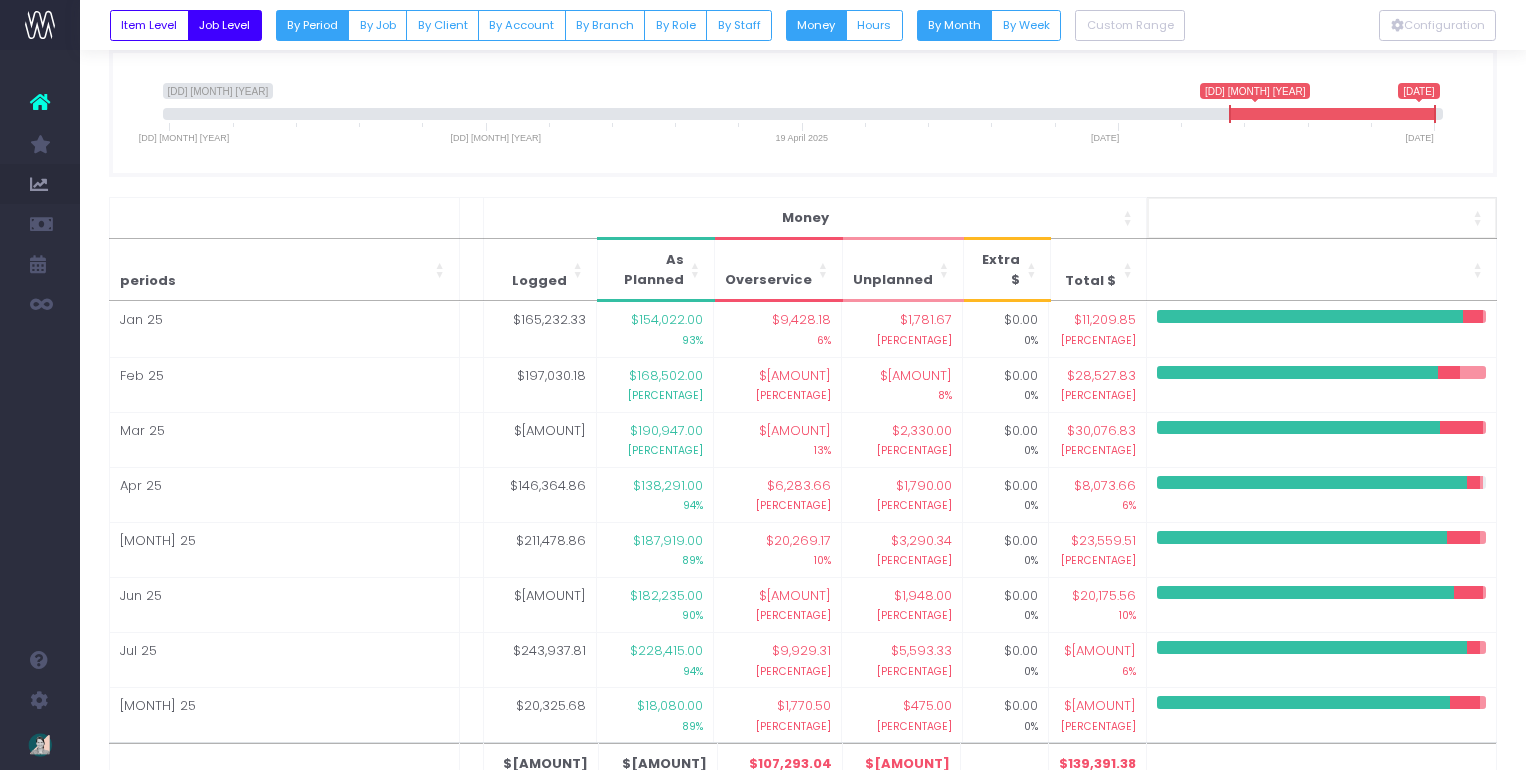 scroll, scrollTop: 100, scrollLeft: 0, axis: vertical 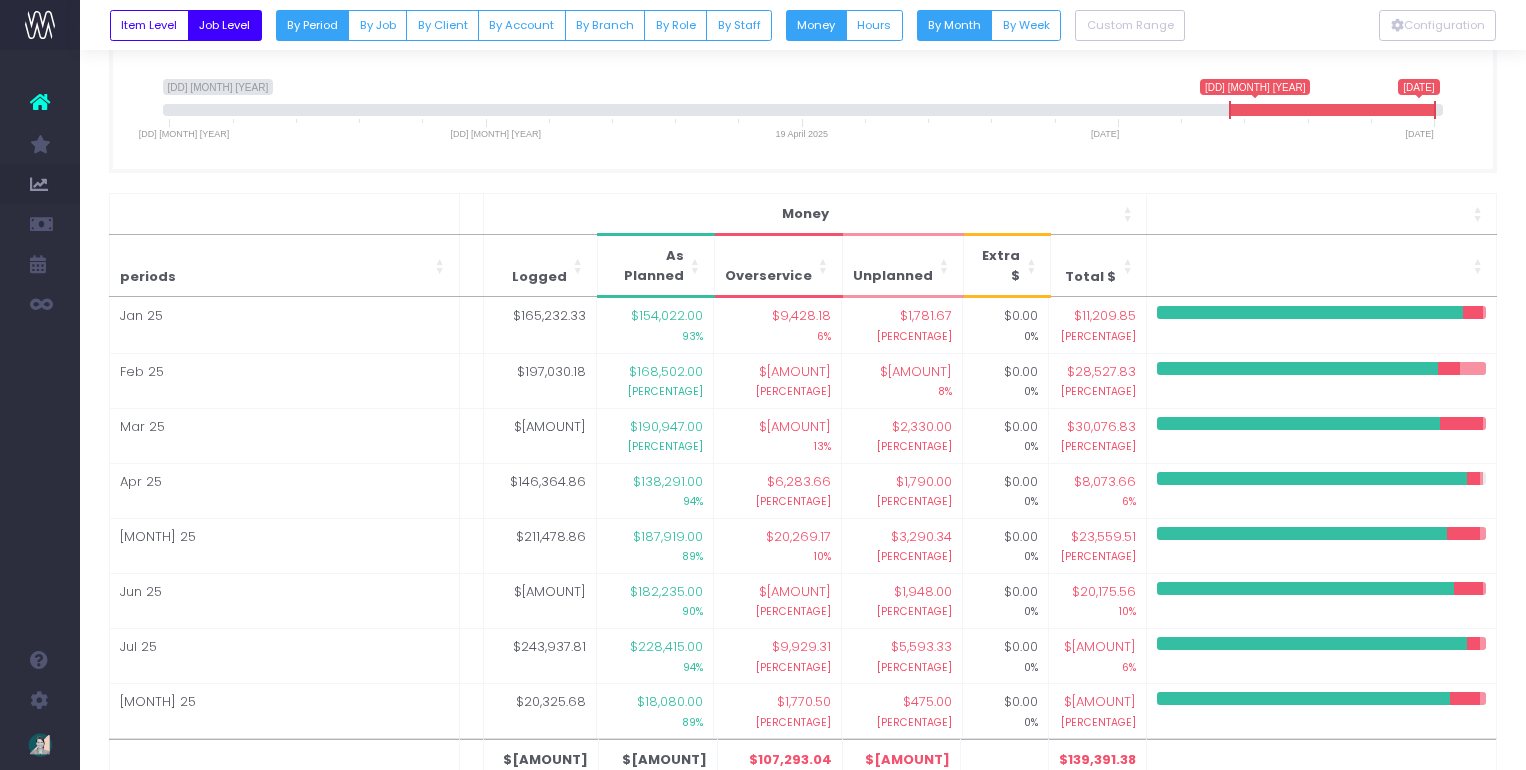 click on "Oh my... this is bad.  wayahead wasn't able to load this page. Please contact  support .
Go back
Account Warning
You are on a paid plan.
My Favourites
You have no favourites" at bounding box center (763, 285) 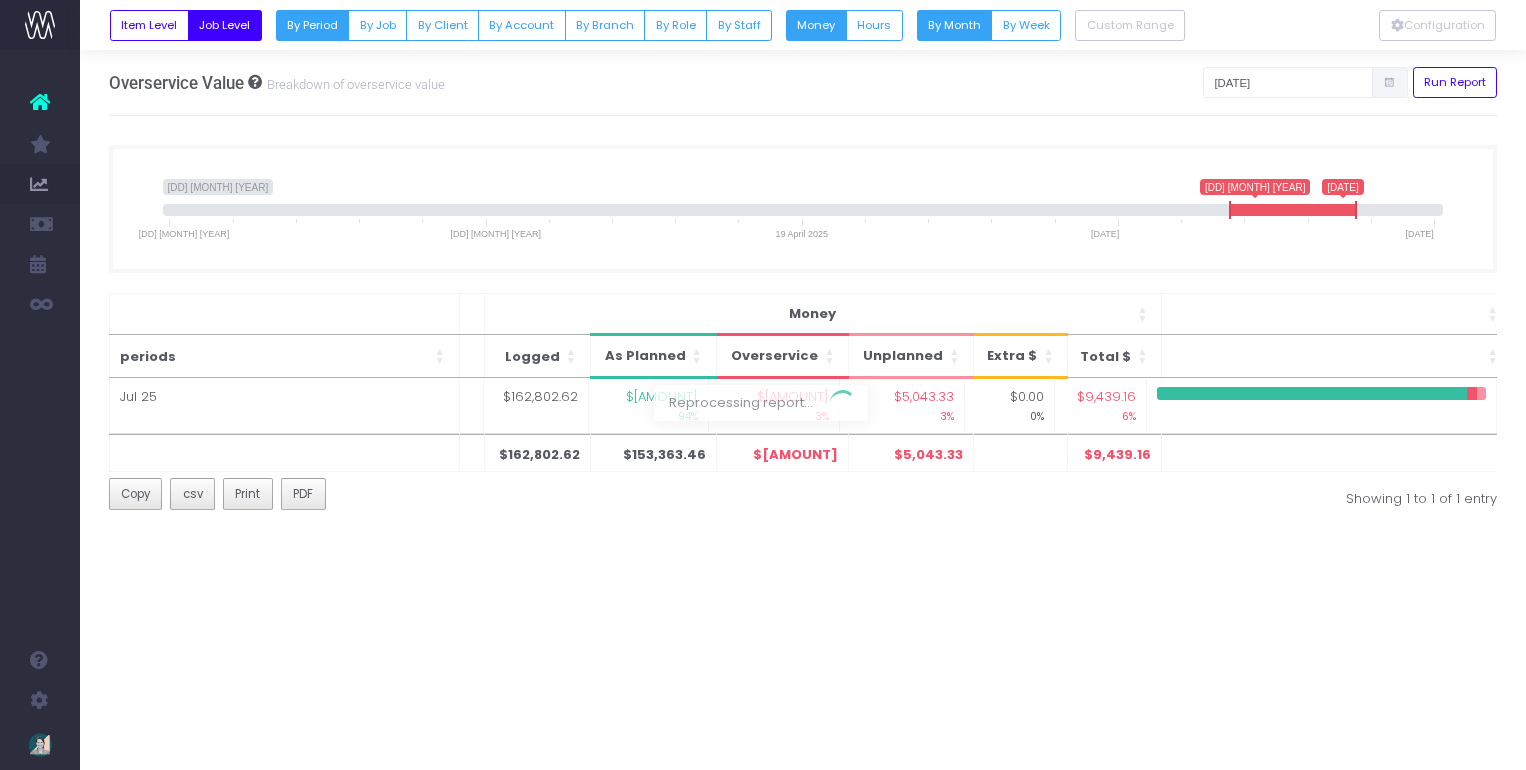 scroll, scrollTop: 0, scrollLeft: 0, axis: both 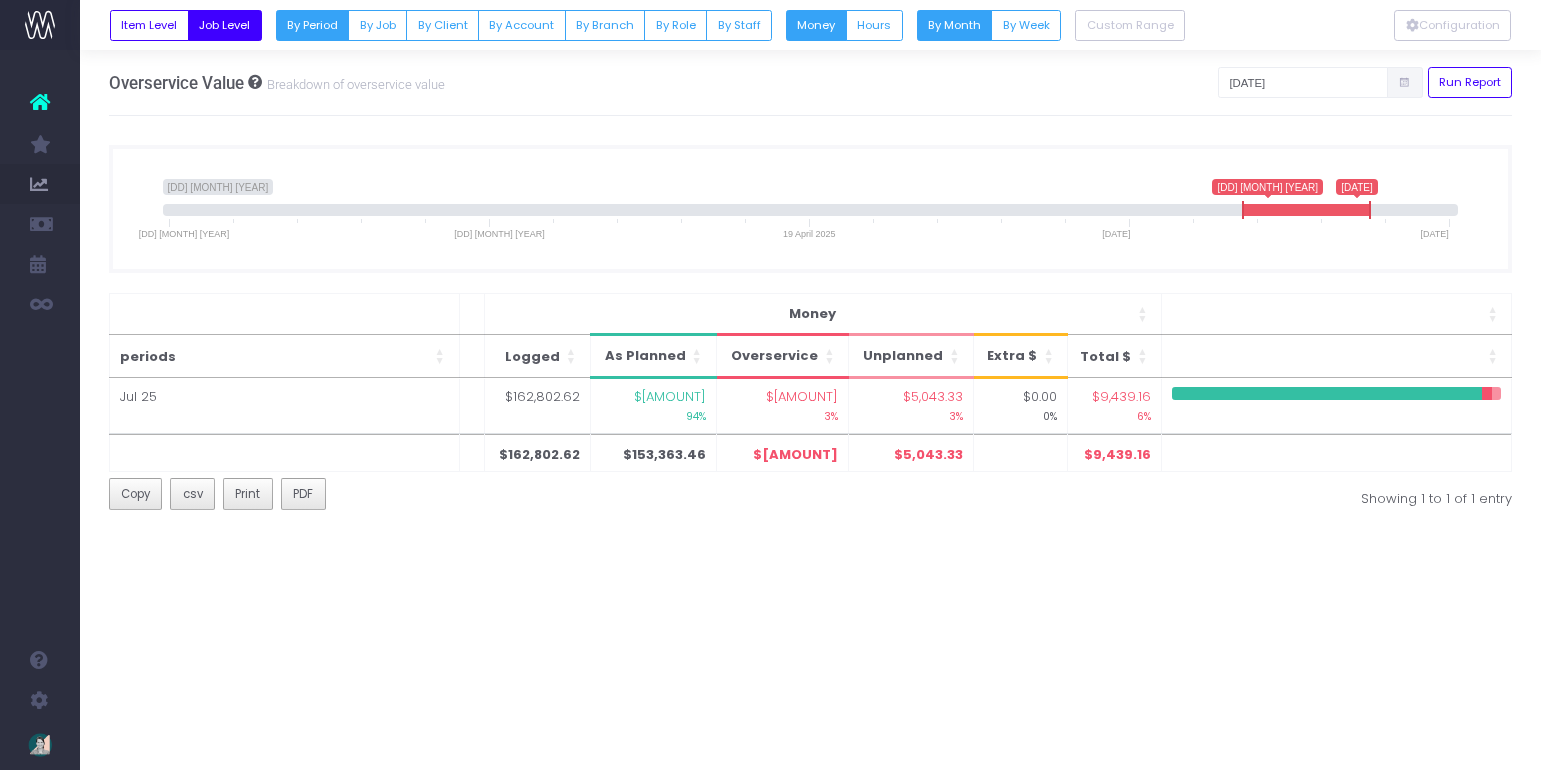 click at bounding box center [811, 210] 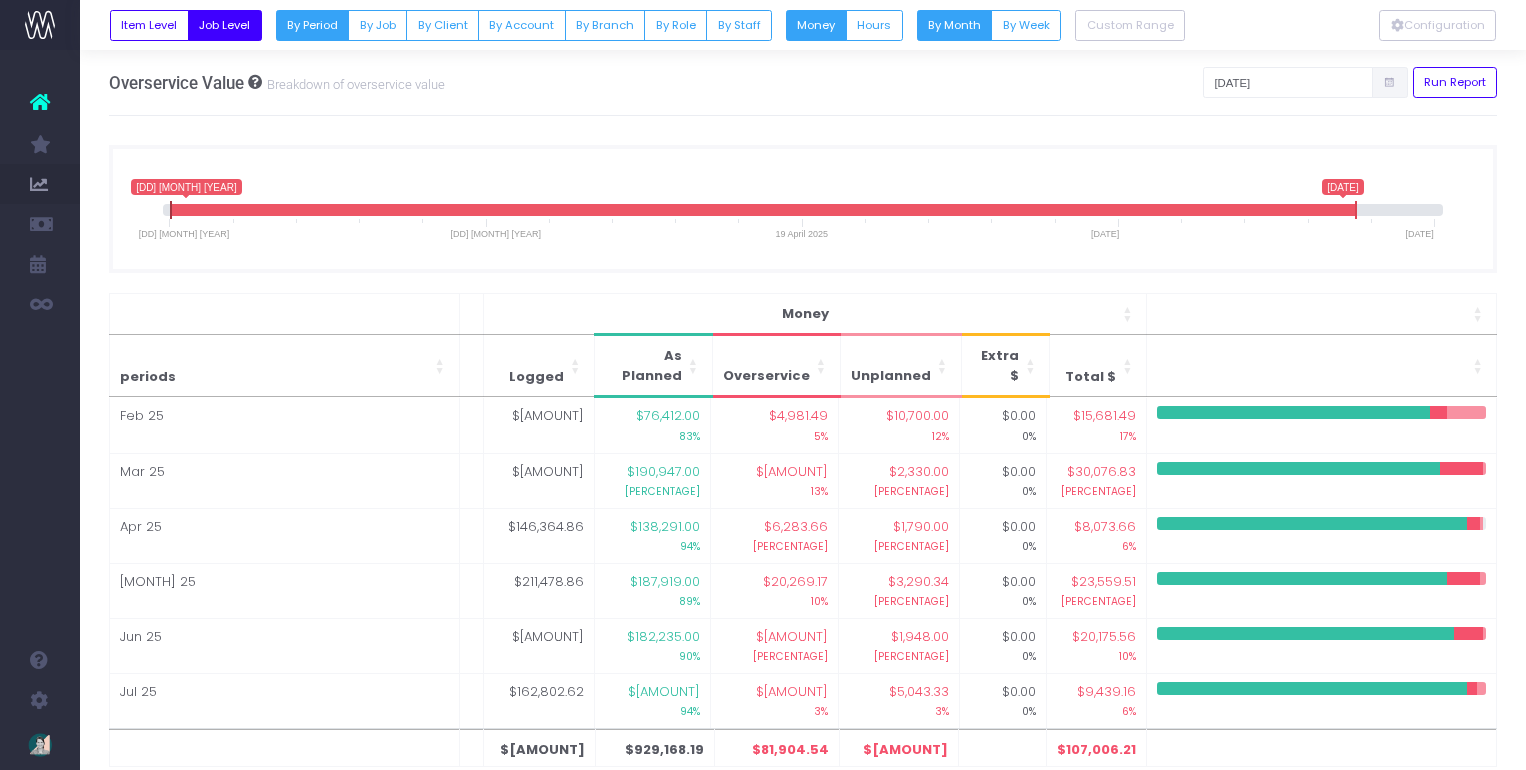 drag, startPoint x: 454, startPoint y: 207, endPoint x: 145, endPoint y: 212, distance: 309.04044 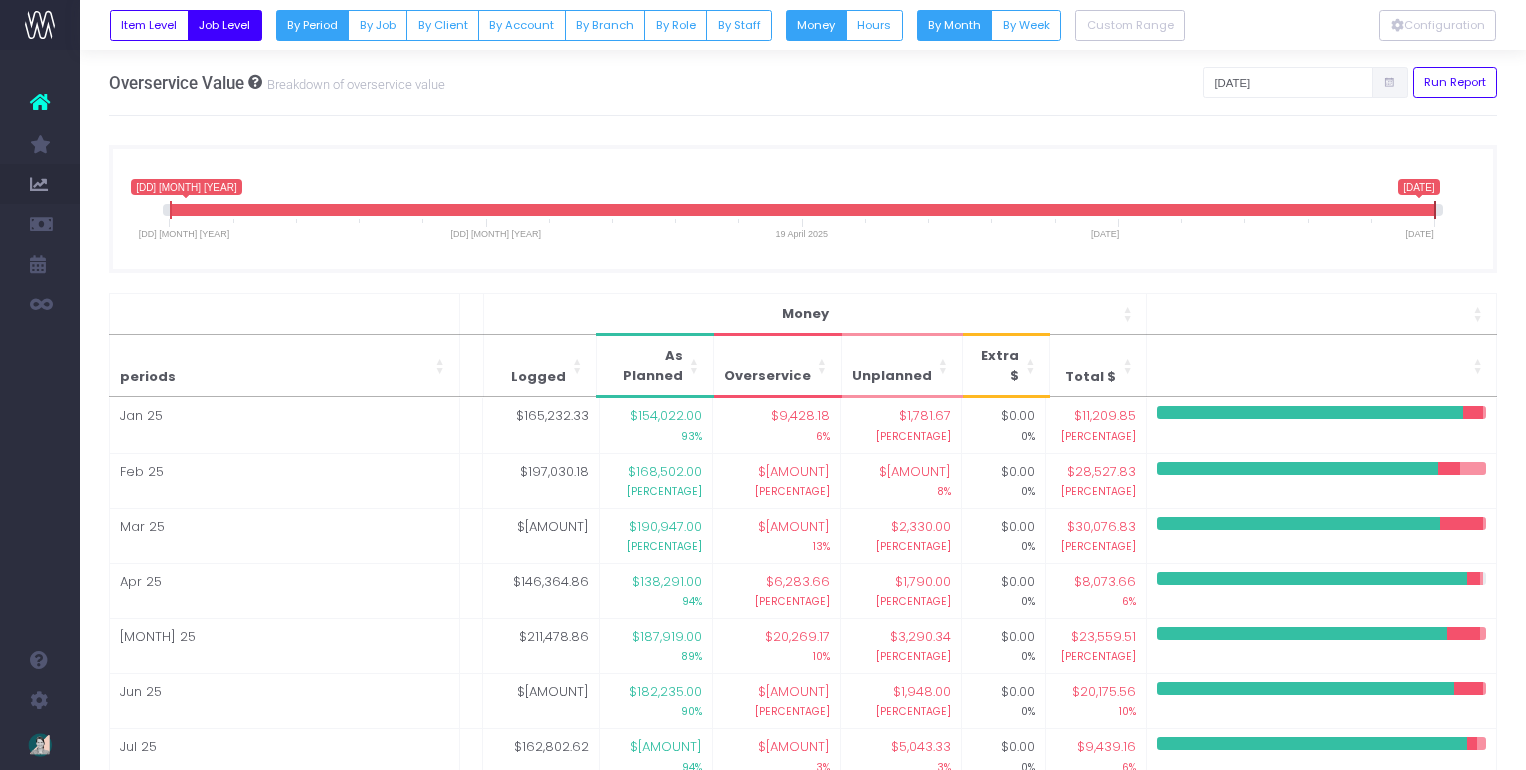 drag, startPoint x: 1354, startPoint y: 209, endPoint x: 1539, endPoint y: 209, distance: 185 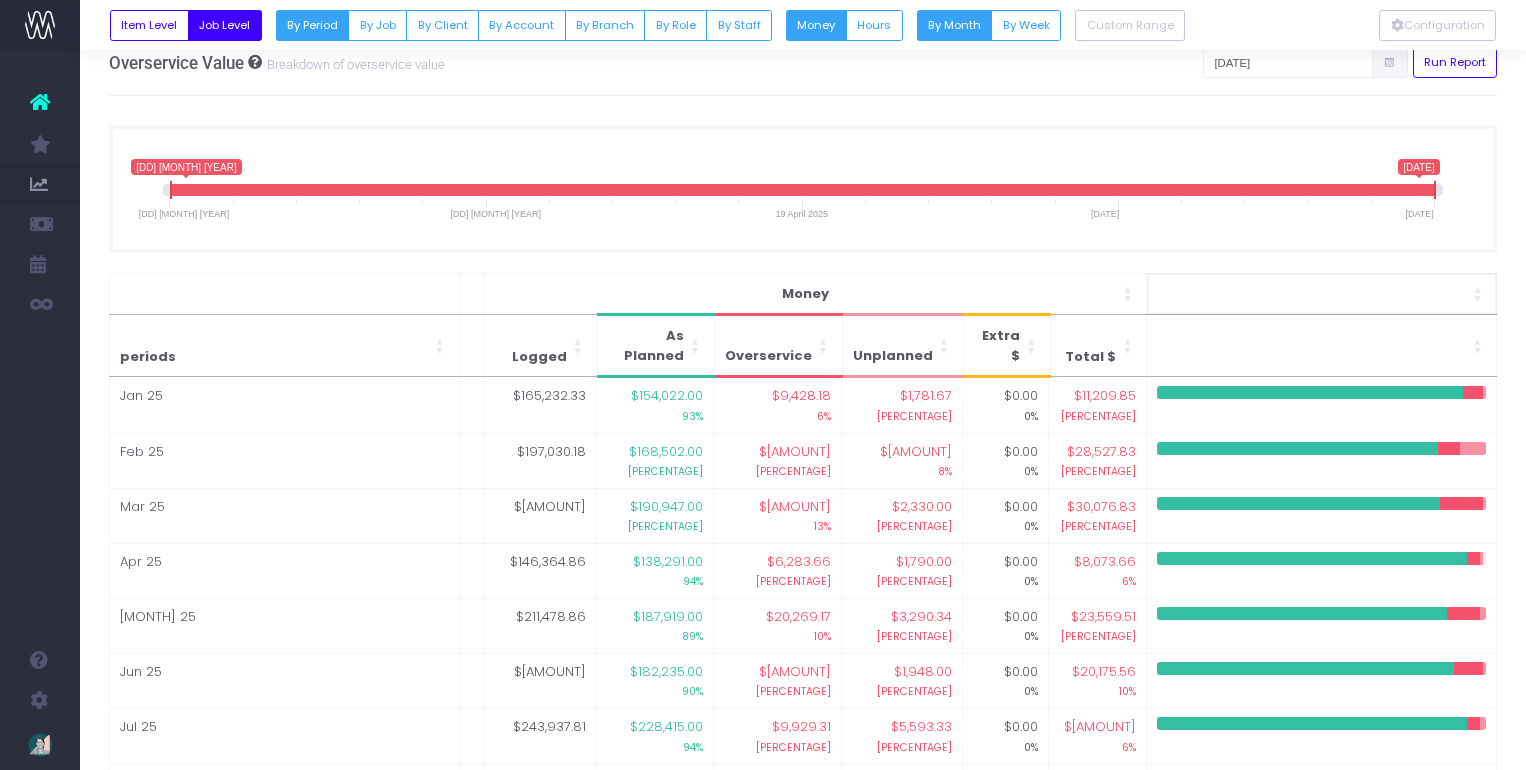 scroll, scrollTop: 146, scrollLeft: 0, axis: vertical 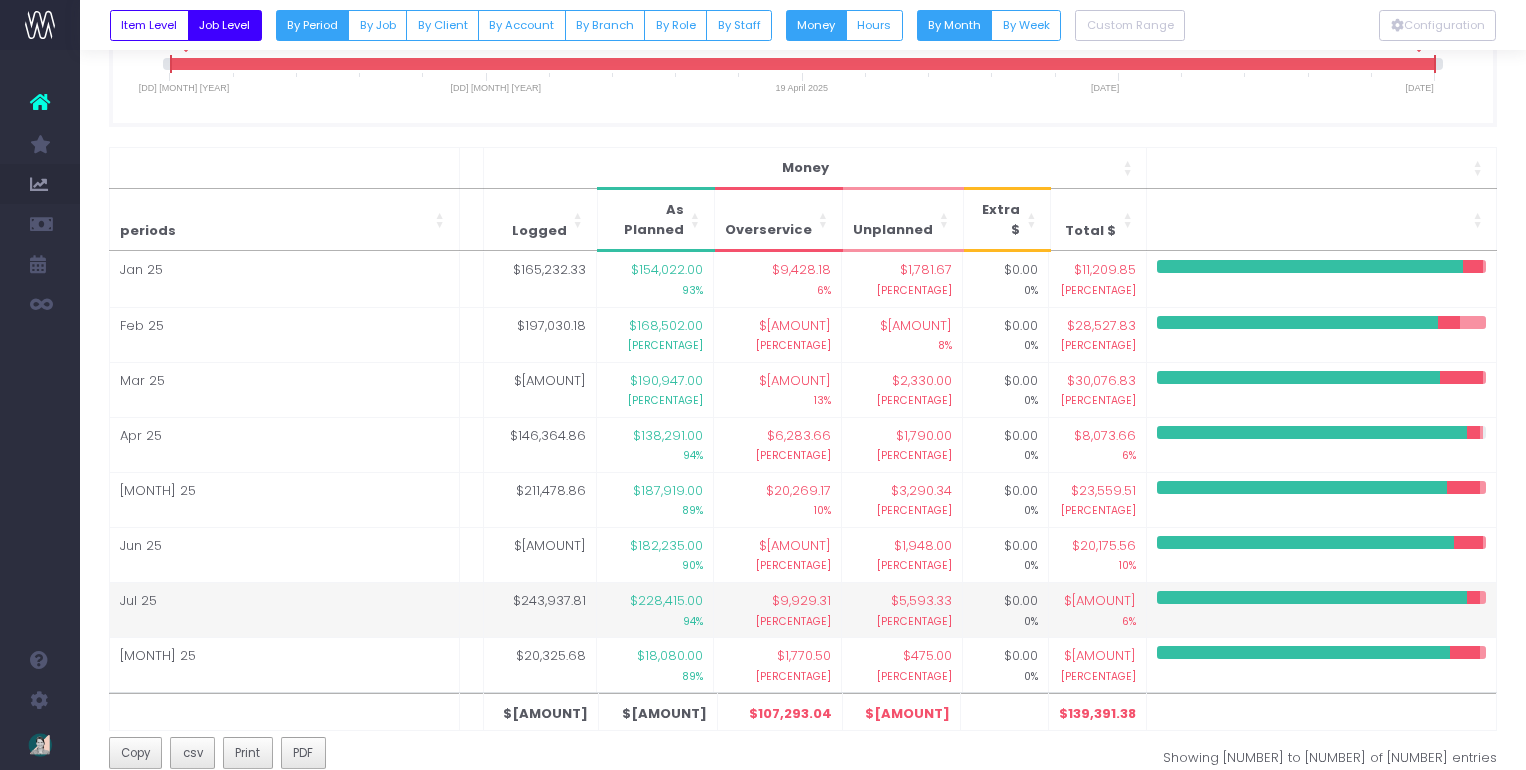 click on "$9,929.31" at bounding box center [801, 601] 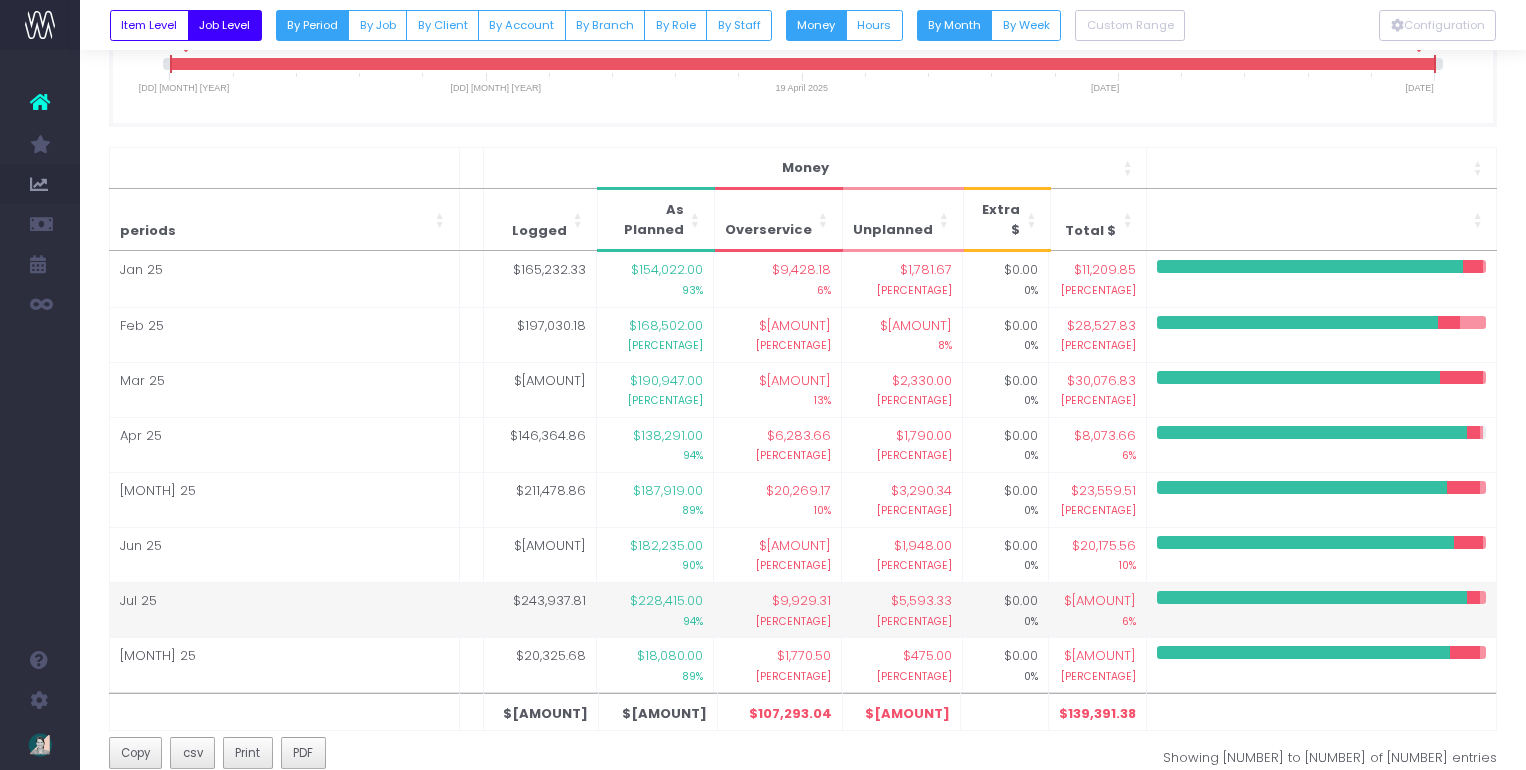 click on "Jul 25" at bounding box center (284, 610) 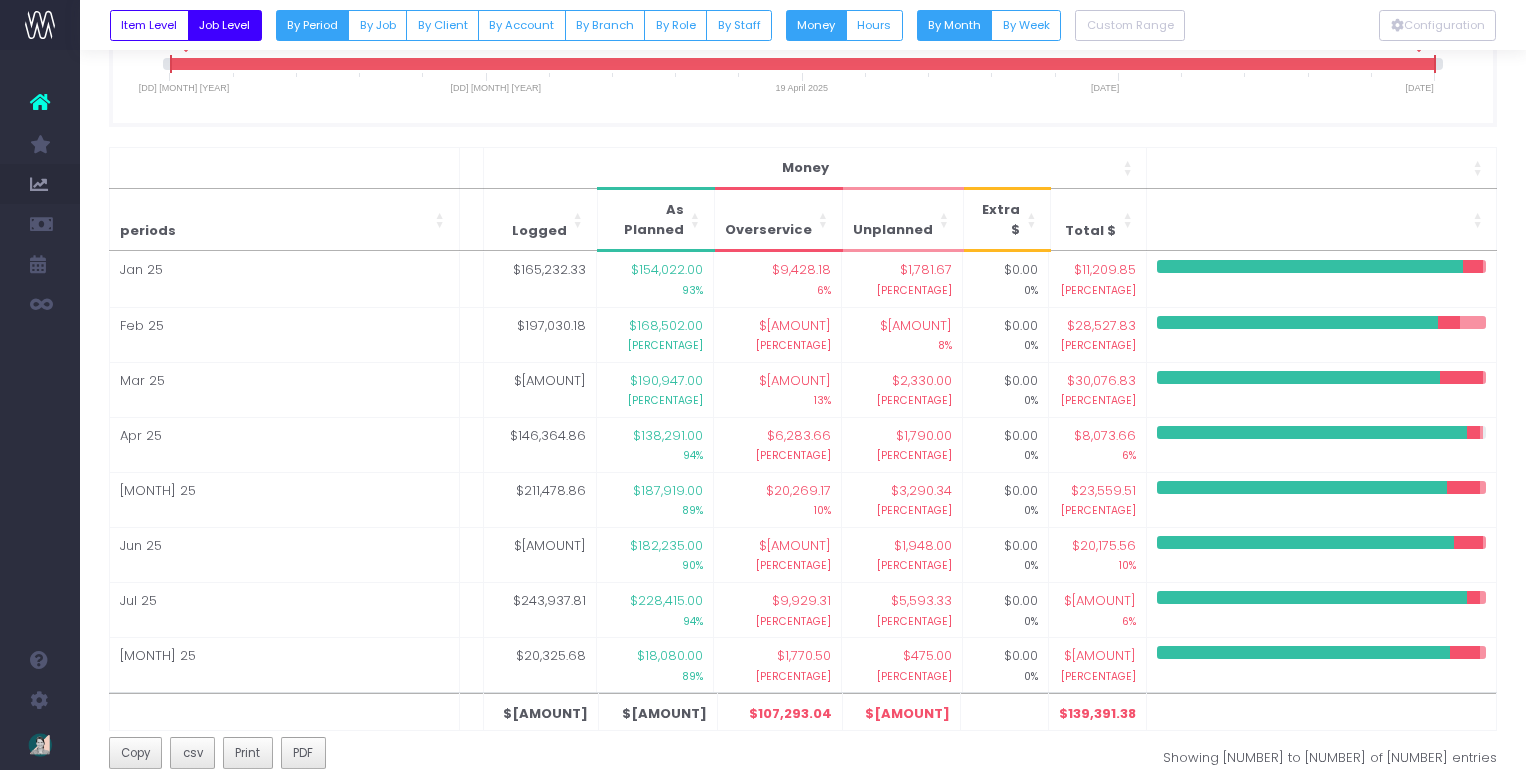 drag, startPoint x: 168, startPoint y: 63, endPoint x: 753, endPoint y: 103, distance: 586.3659 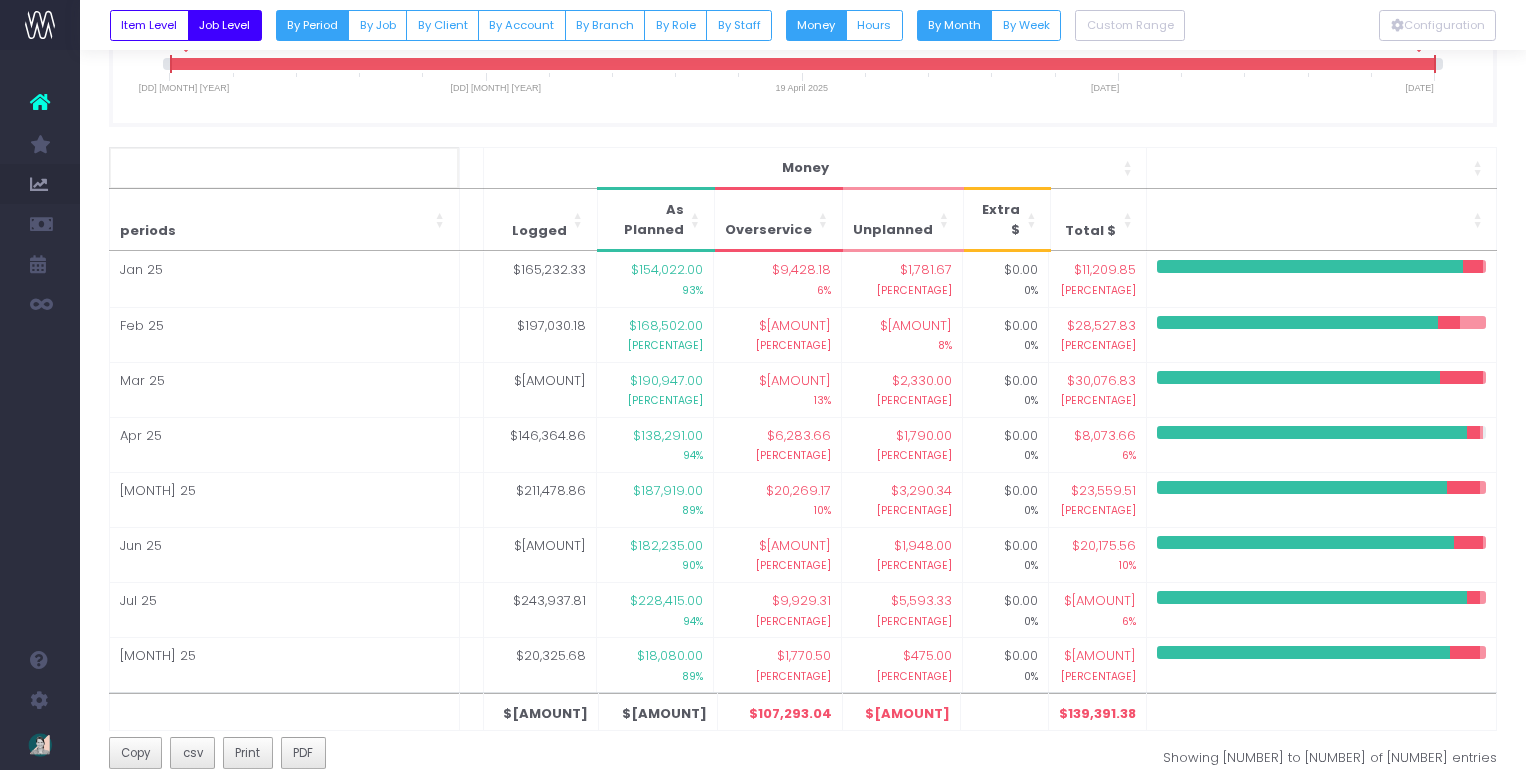 click on "periods" at bounding box center [284, 168] 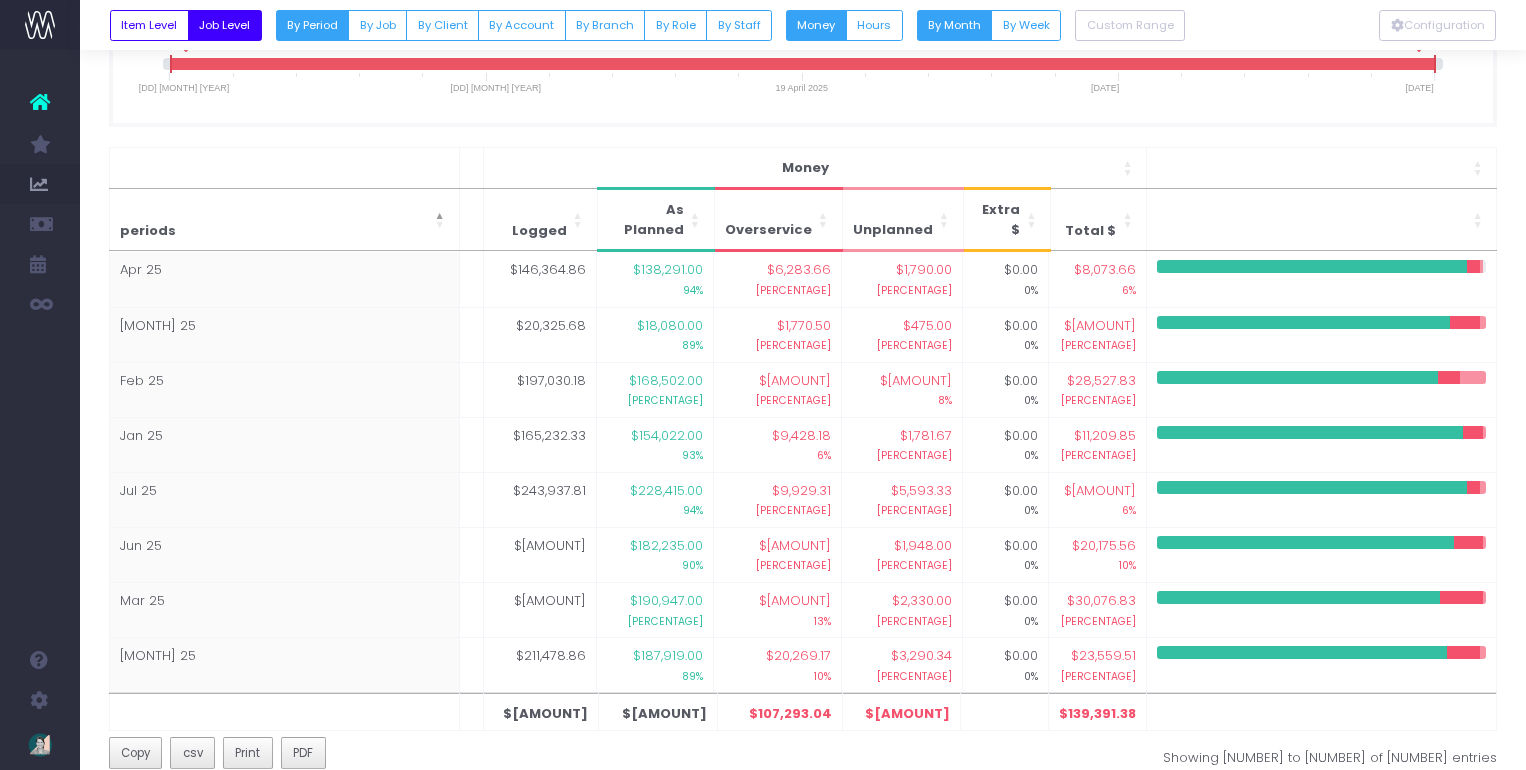 drag, startPoint x: 171, startPoint y: 66, endPoint x: 779, endPoint y: 97, distance: 608.7898 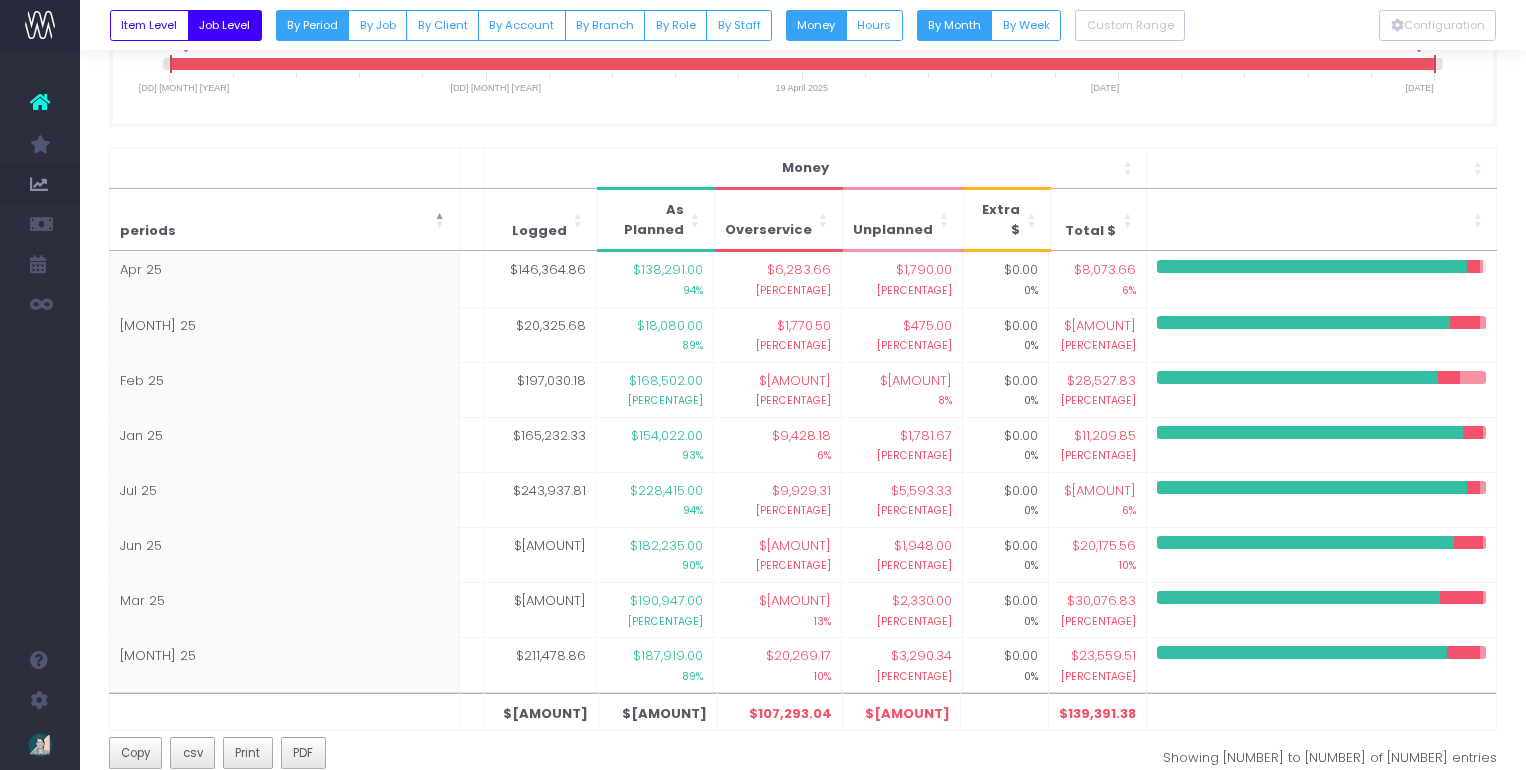 click on "Item Level
Job Level
By Period
By Job
By Client
By Account
By Branch
By Role
By Staff
Money
Hours
By Month
By Week
Custom Range
1 January 2025 5 August 2025 1 January 2025 5 August 2025 1 January 2025 — 5 August 2025 1 January 2025 24 February 2025 19 April 2025 12 June 2025 5 August 2025
periods Money
periods Logged As Planned Overservice Unplanned Extra $ Total $
$[AMOUNT] $[AMOUNT] $[AMOUNT] $[AMOUNT] $[AMOUNT]
periods 4%" at bounding box center (803, 385) 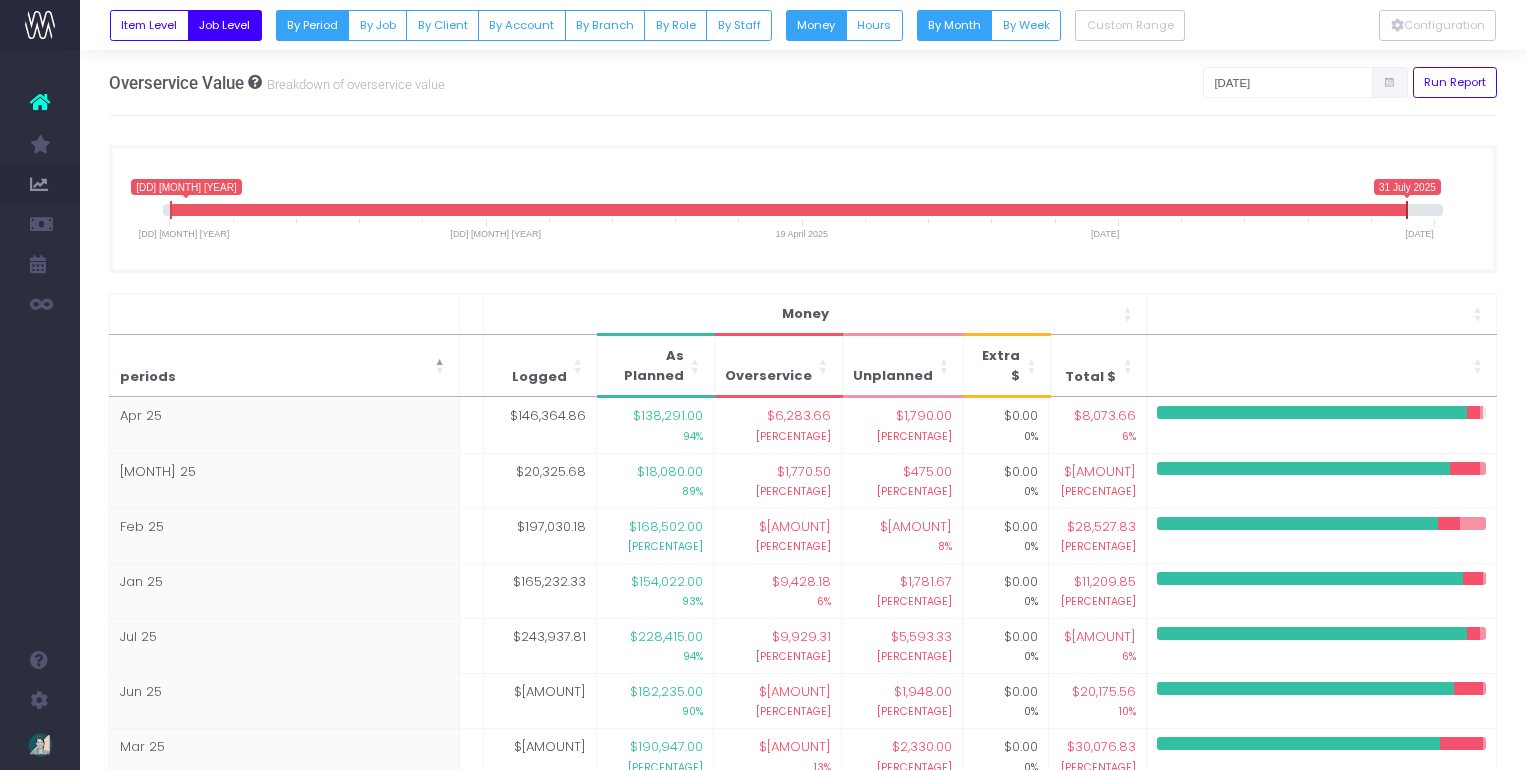 drag, startPoint x: 1434, startPoint y: 212, endPoint x: 1406, endPoint y: 216, distance: 28.284271 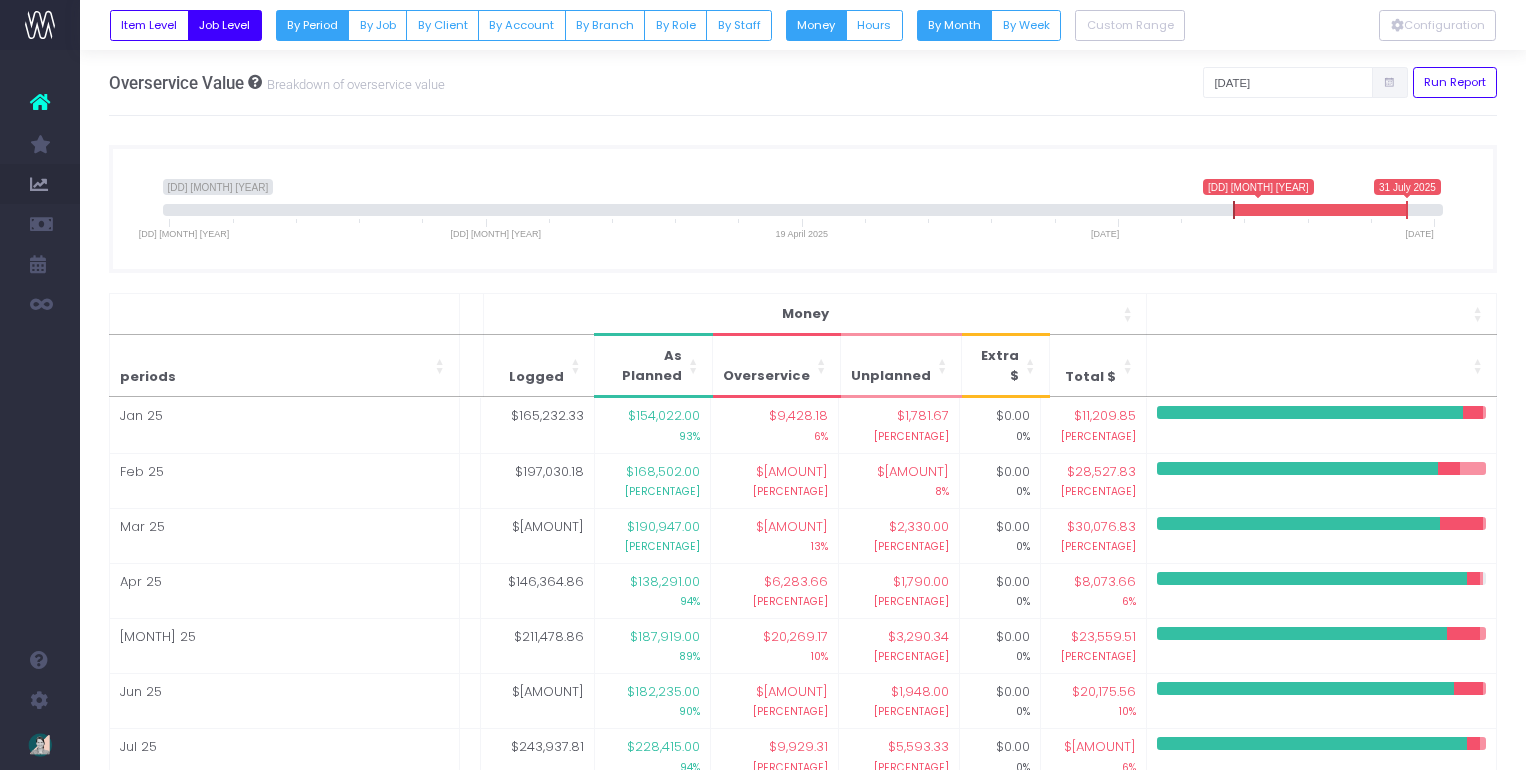 drag, startPoint x: 170, startPoint y: 210, endPoint x: 1233, endPoint y: 246, distance: 1063.6094 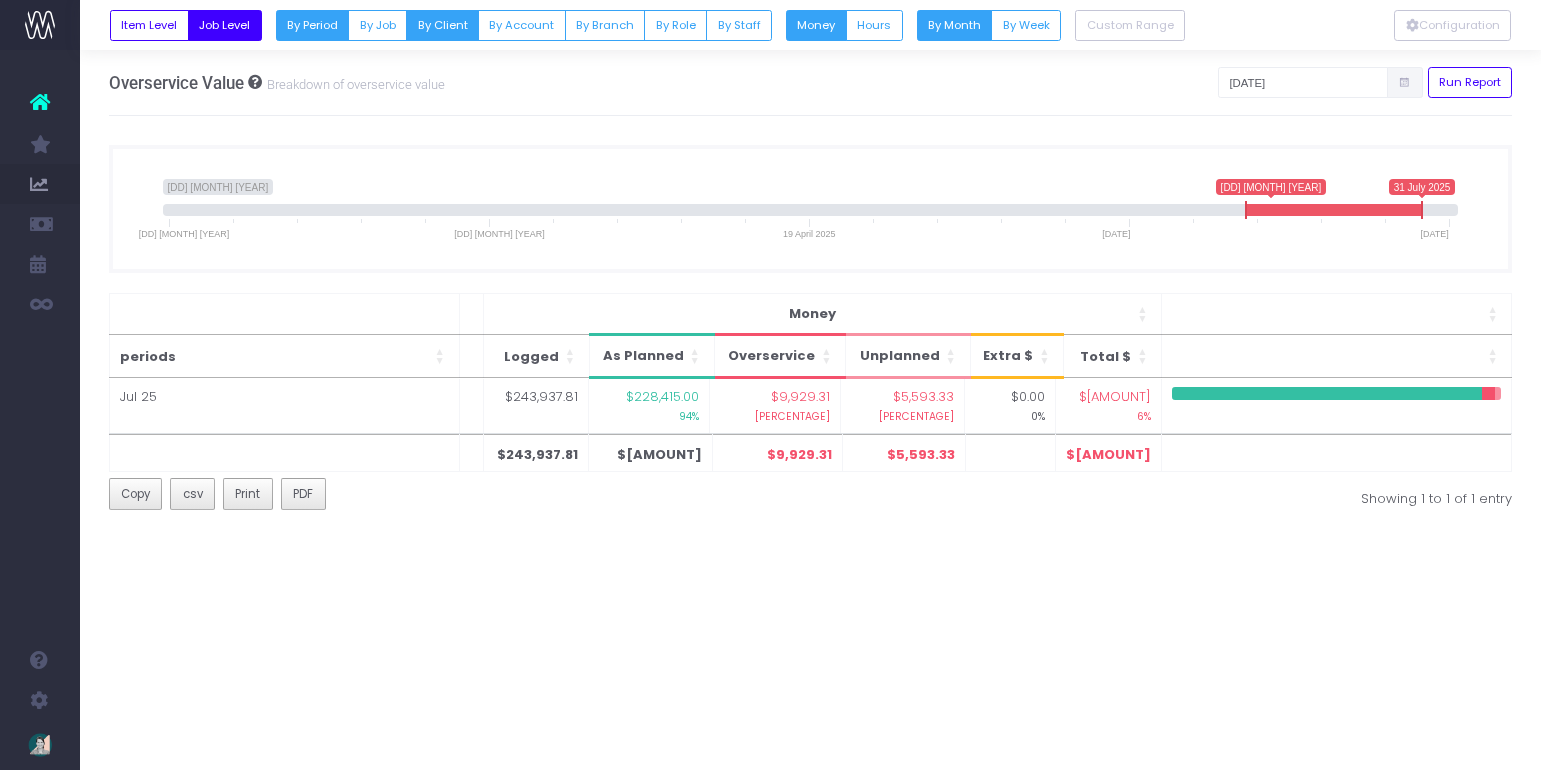 click on "By Client" at bounding box center [442, 25] 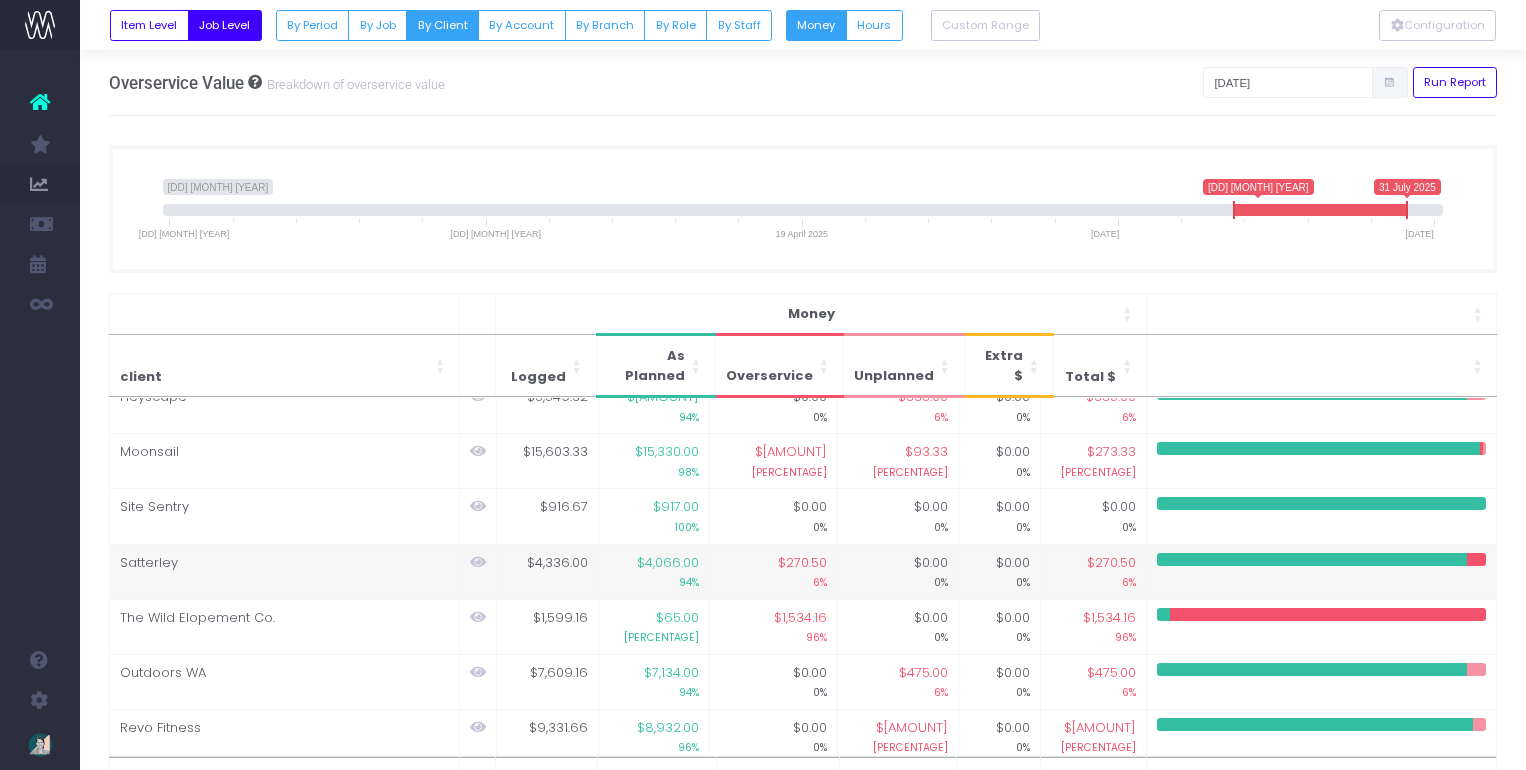 scroll, scrollTop: 486, scrollLeft: 0, axis: vertical 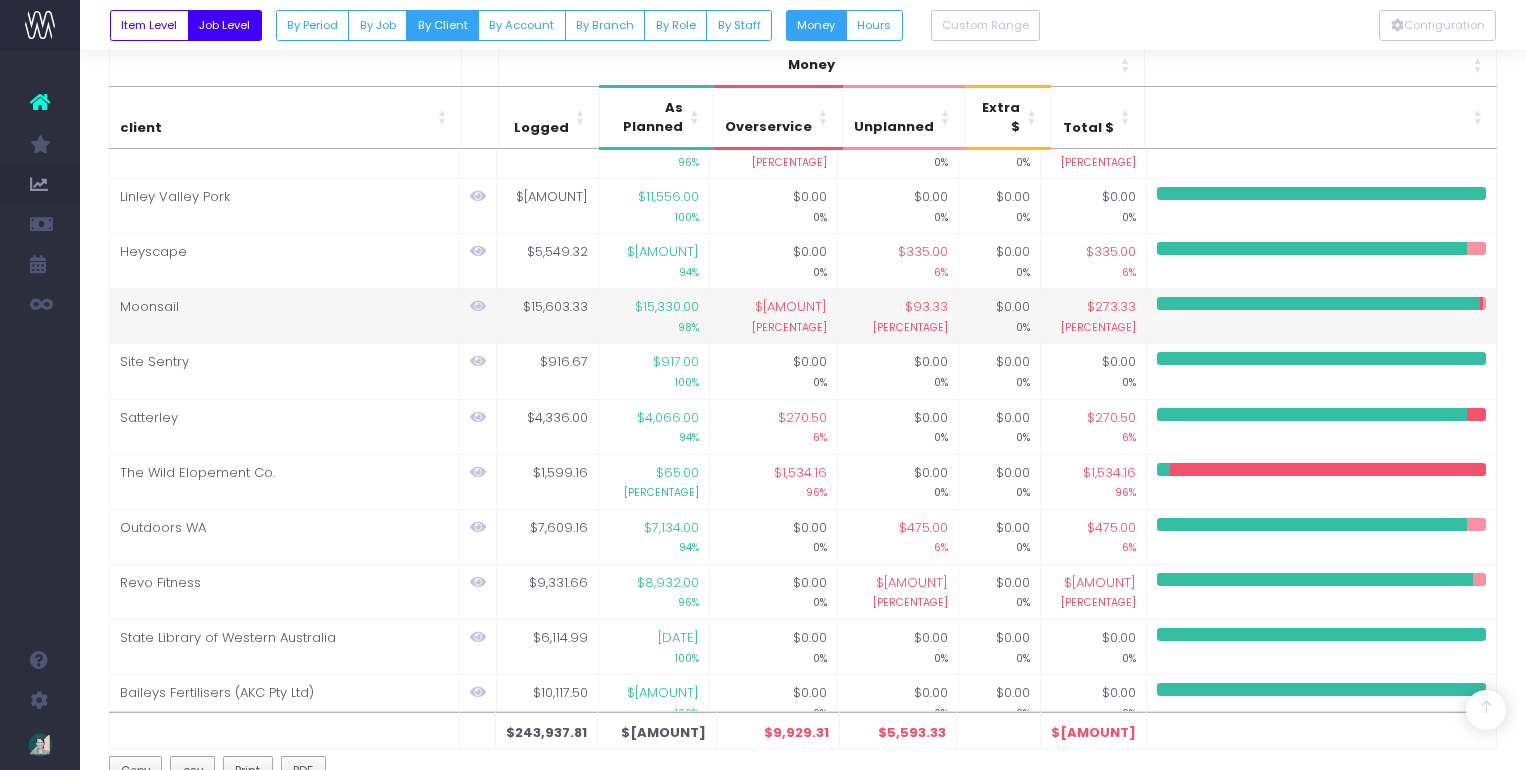click at bounding box center [478, 306] 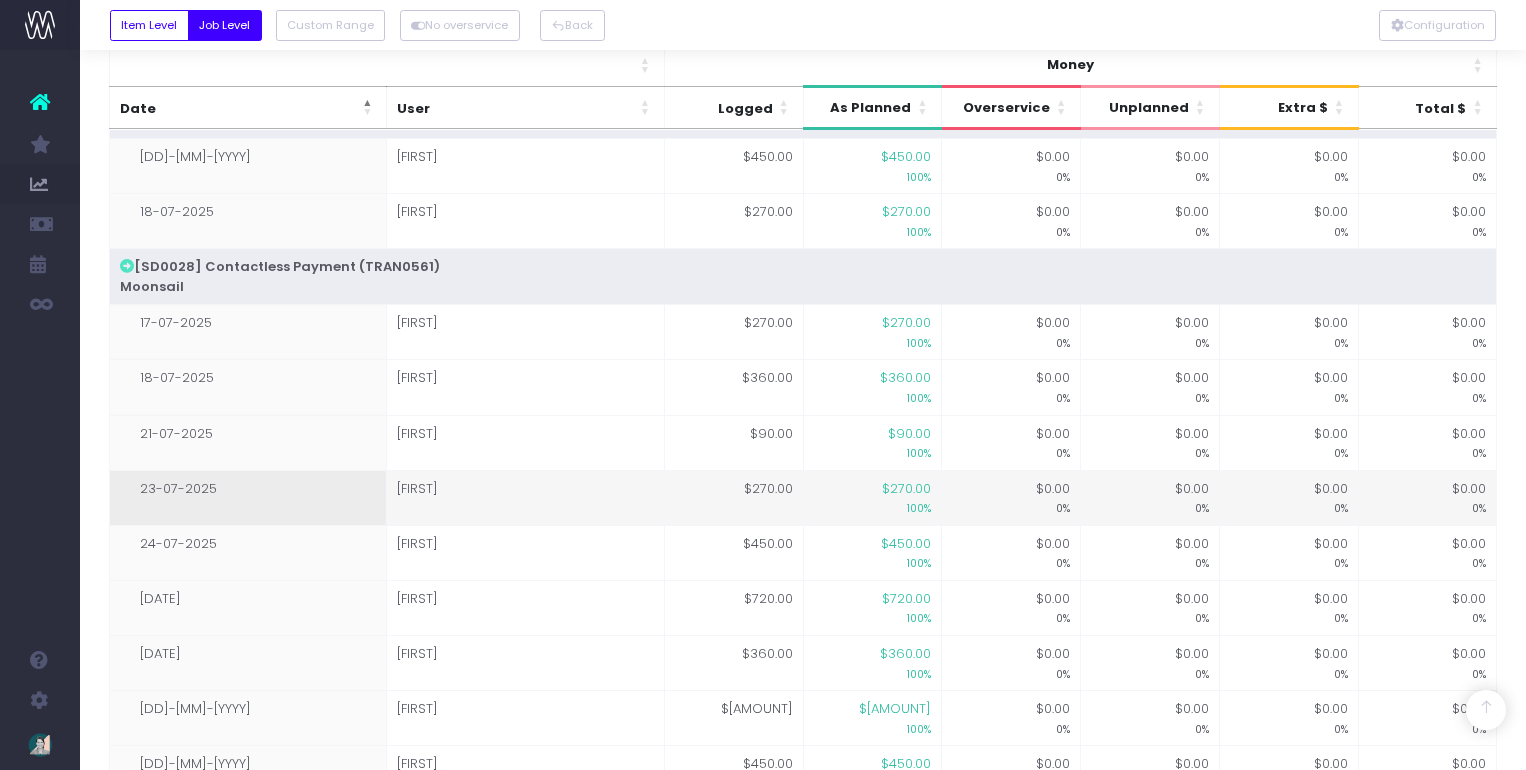 scroll, scrollTop: 1277, scrollLeft: 0, axis: vertical 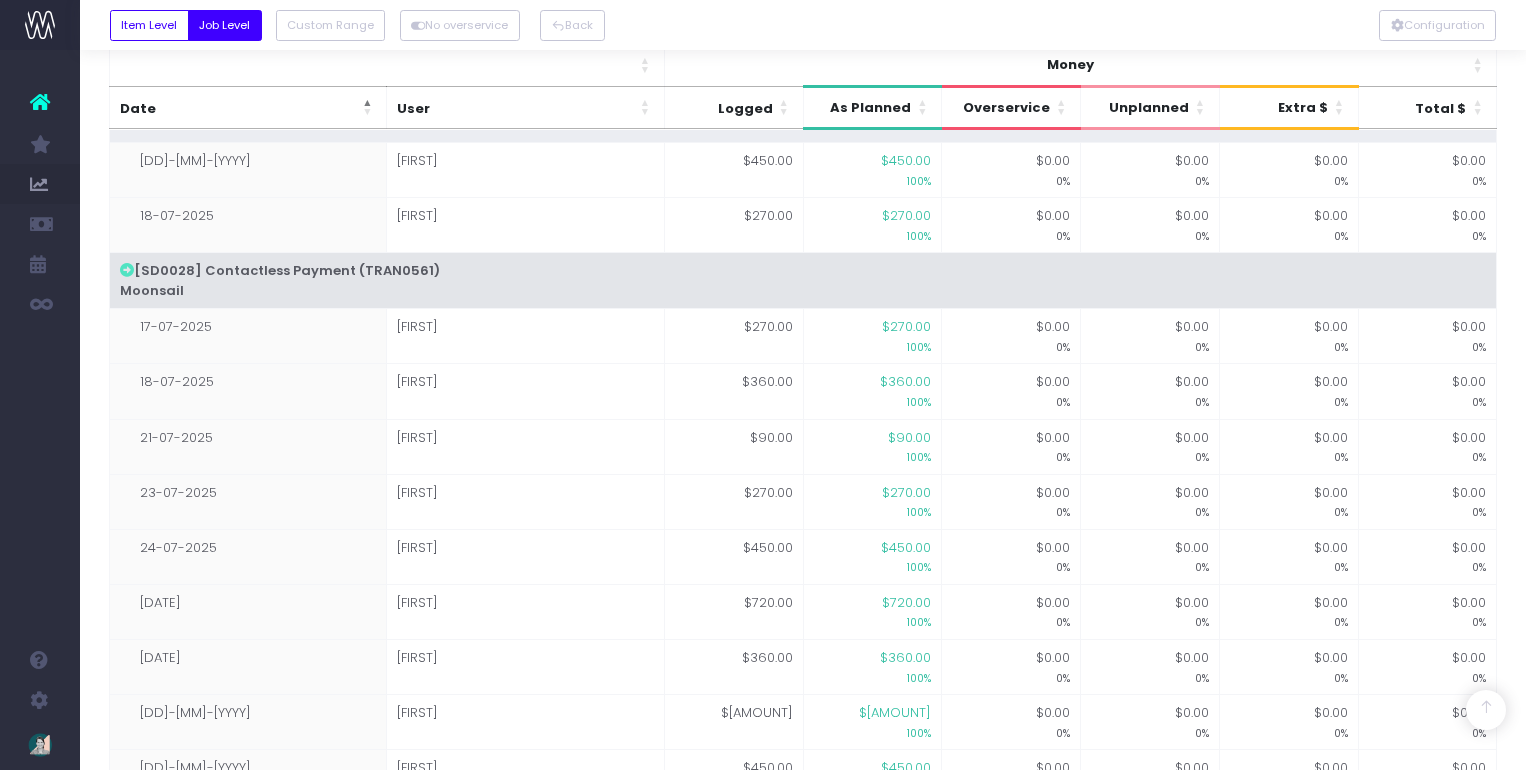 click at bounding box center [127, 270] 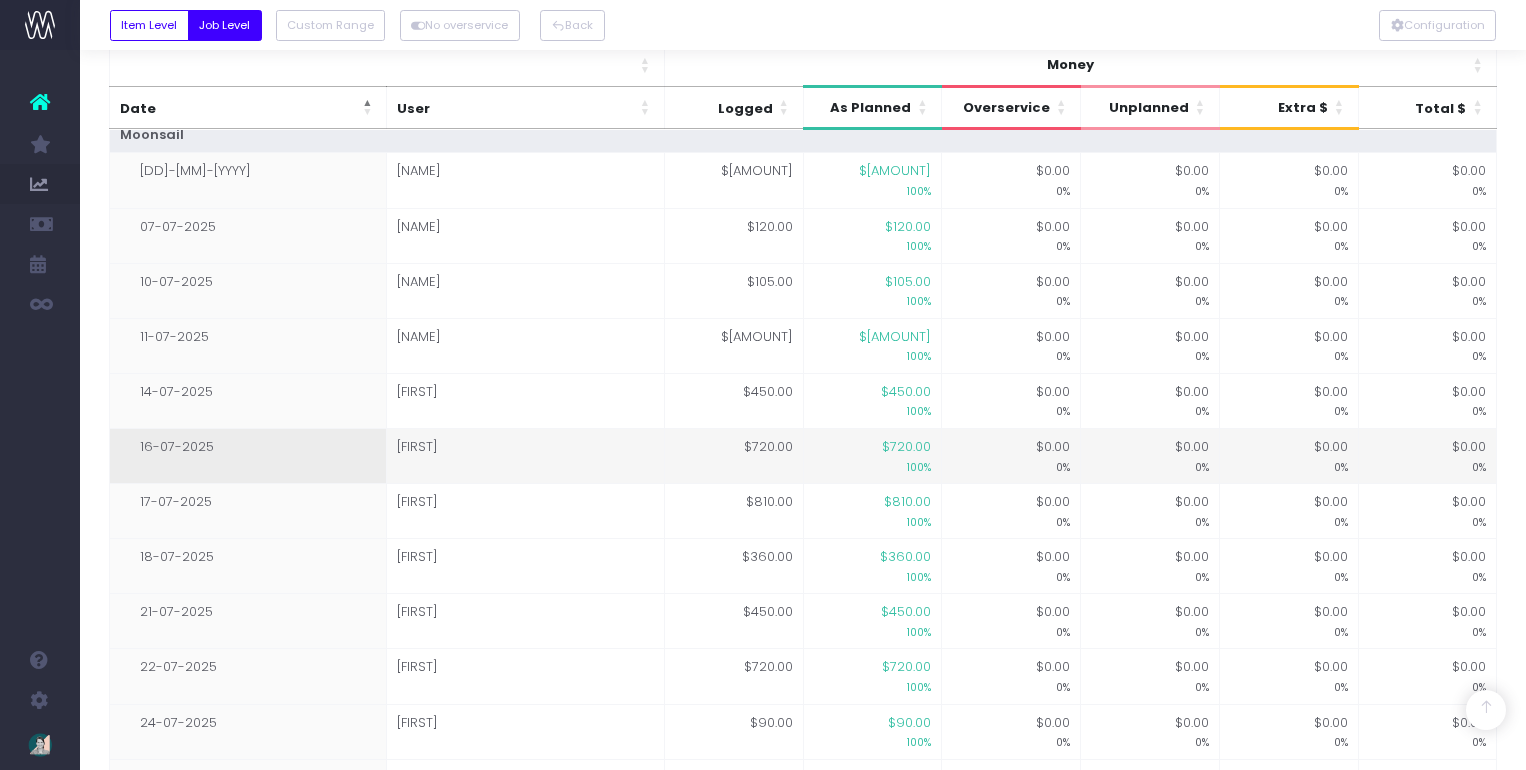 scroll, scrollTop: 0, scrollLeft: 0, axis: both 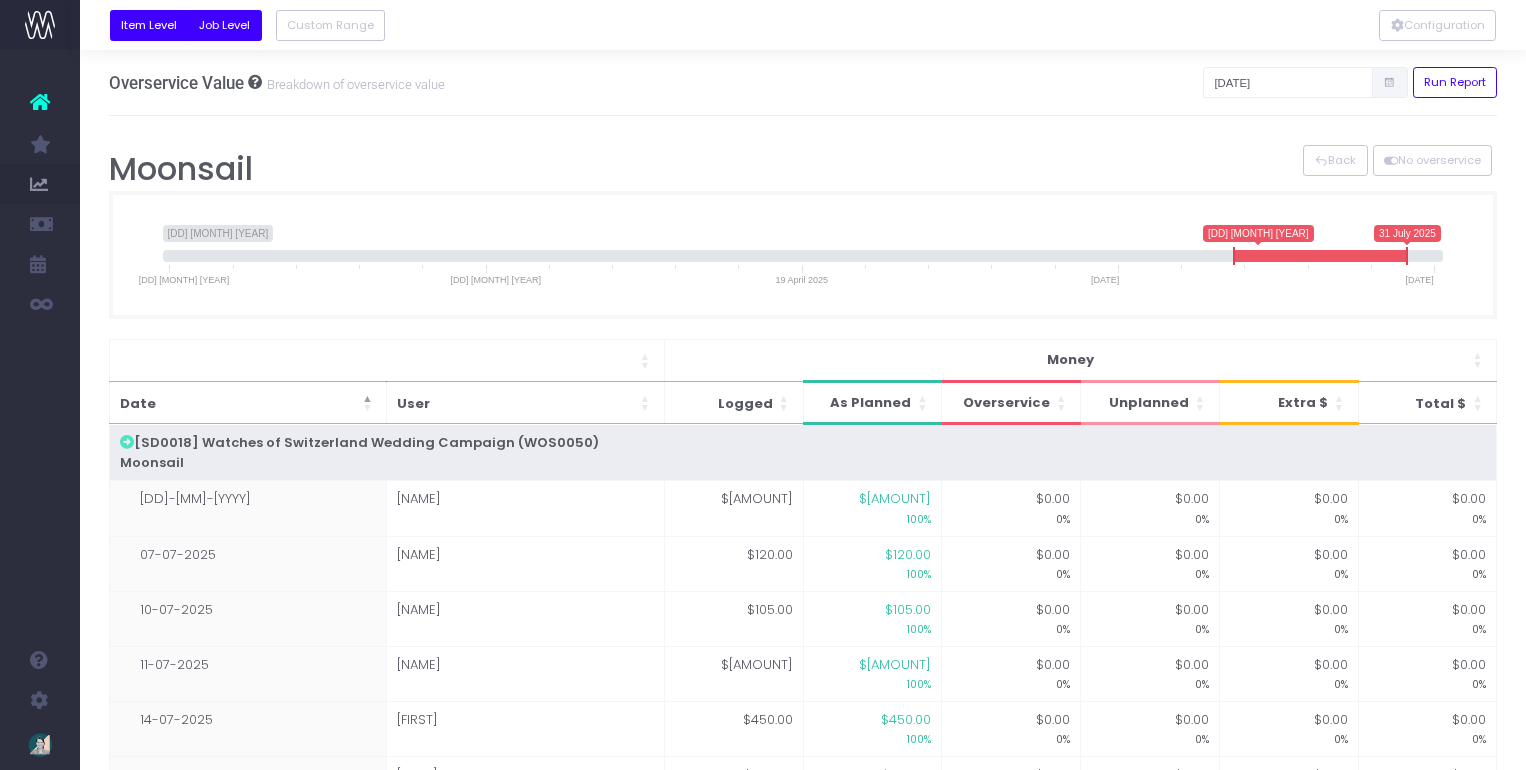 click on "Item Level" at bounding box center [149, 25] 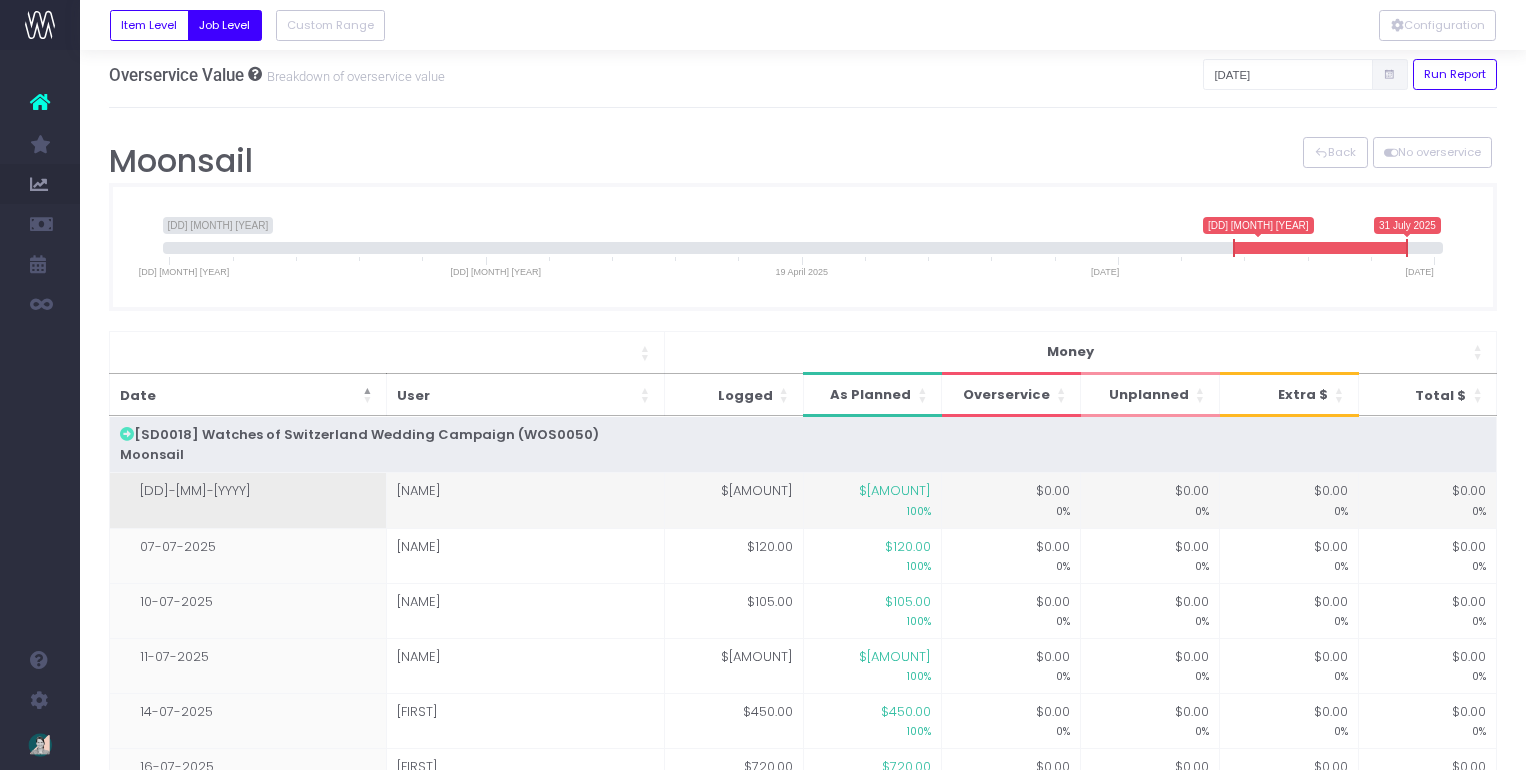scroll, scrollTop: 0, scrollLeft: 0, axis: both 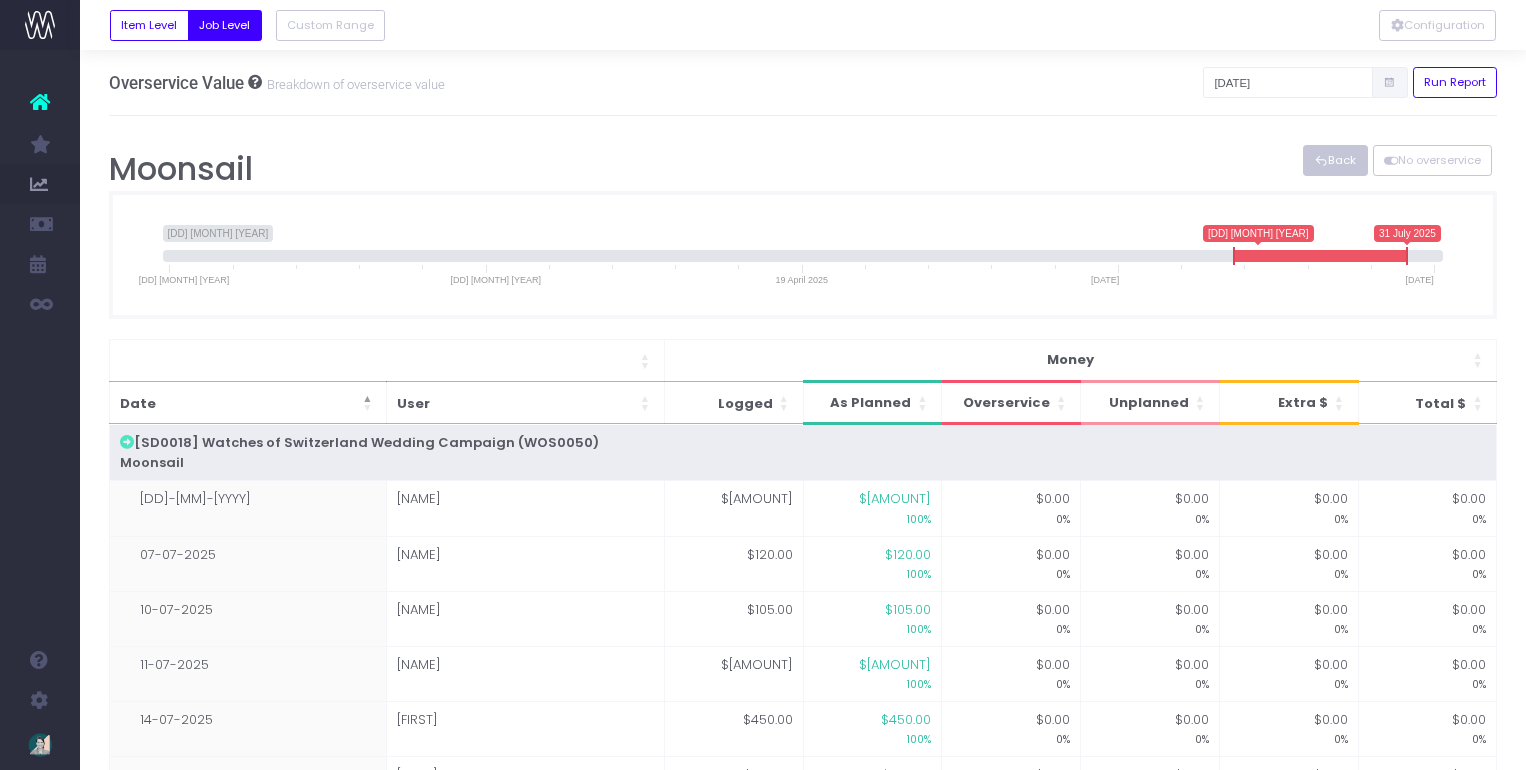 click on "Back" at bounding box center [1335, 160] 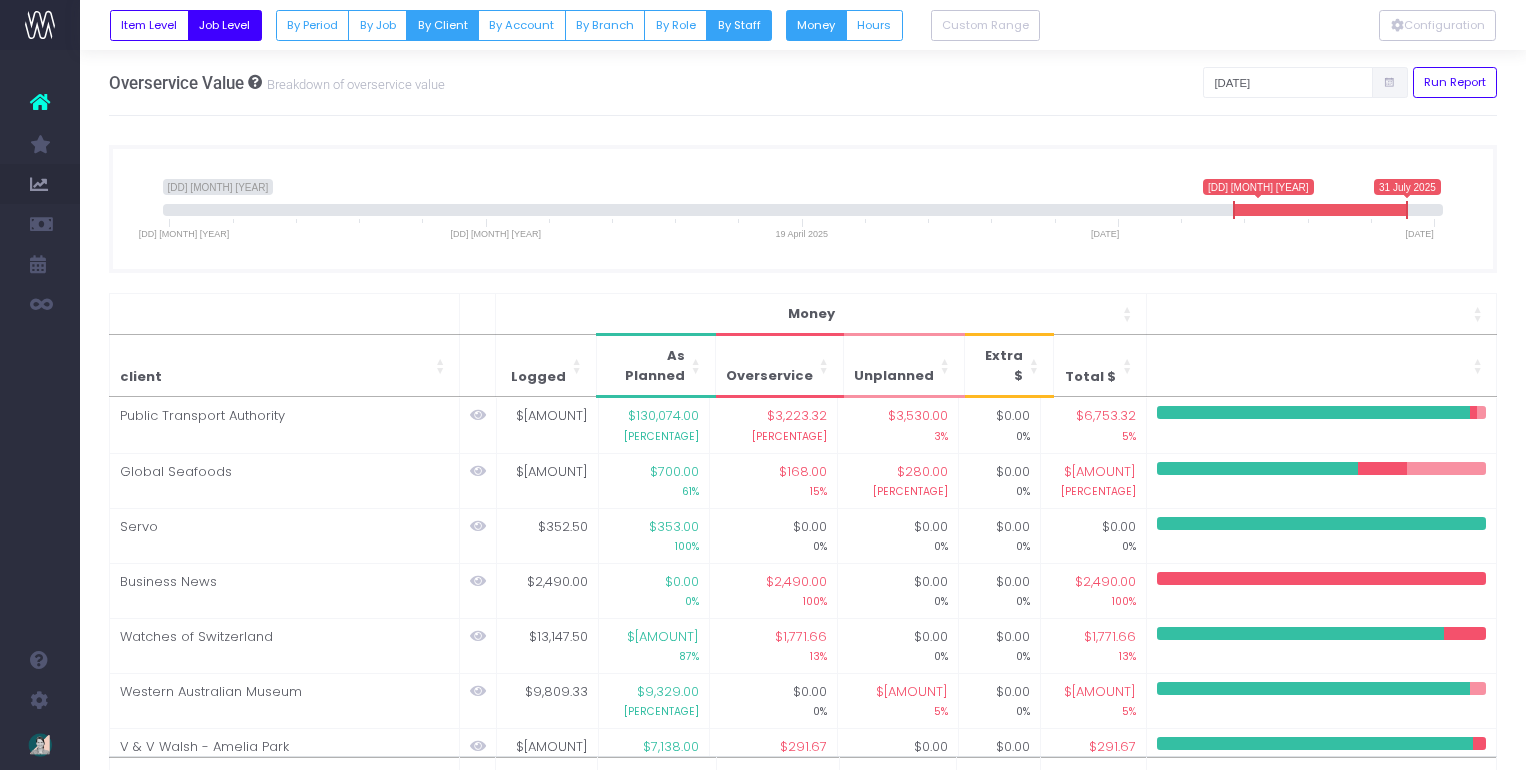 click on "By Staff" at bounding box center [739, 25] 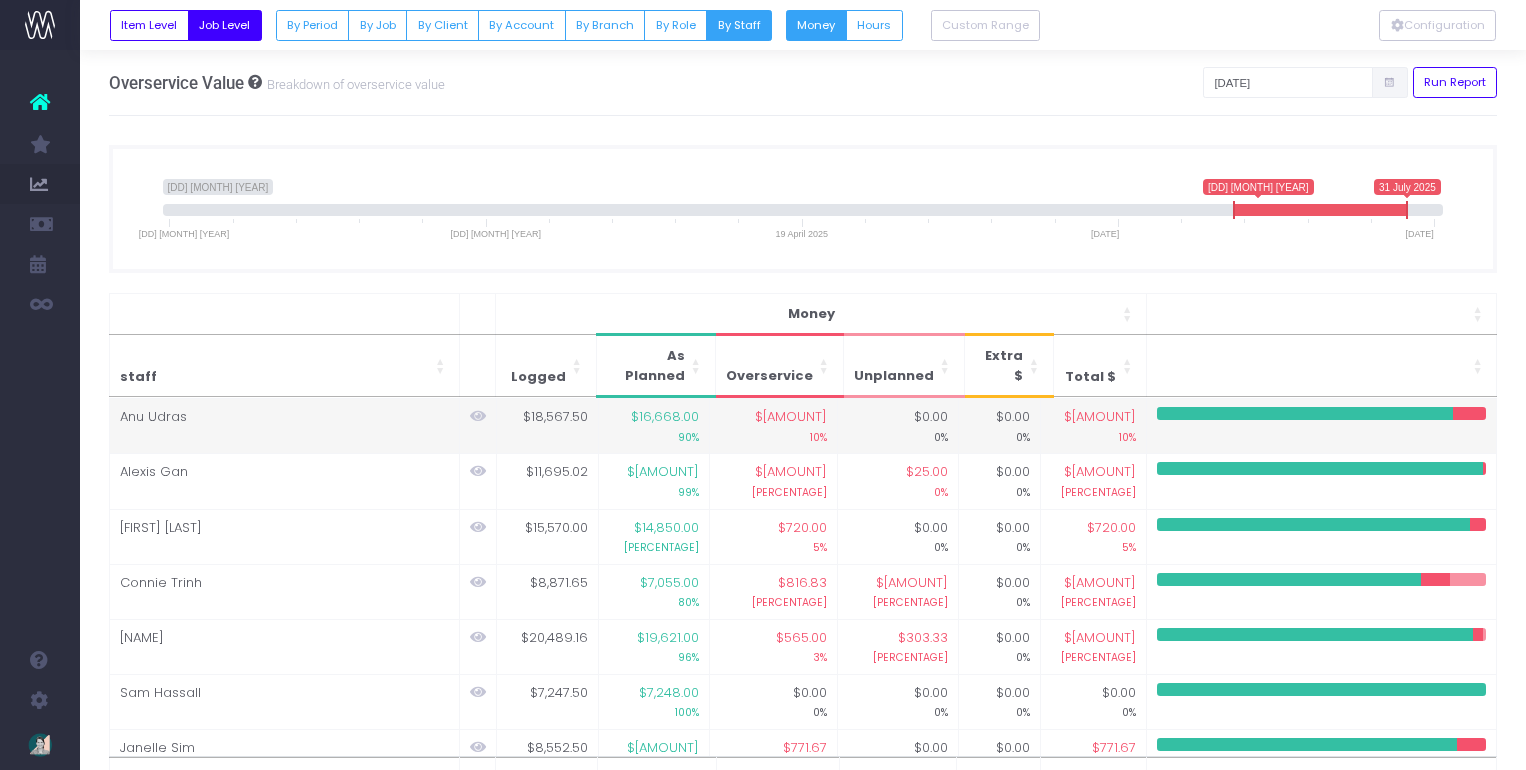 scroll, scrollTop: 505, scrollLeft: 0, axis: vertical 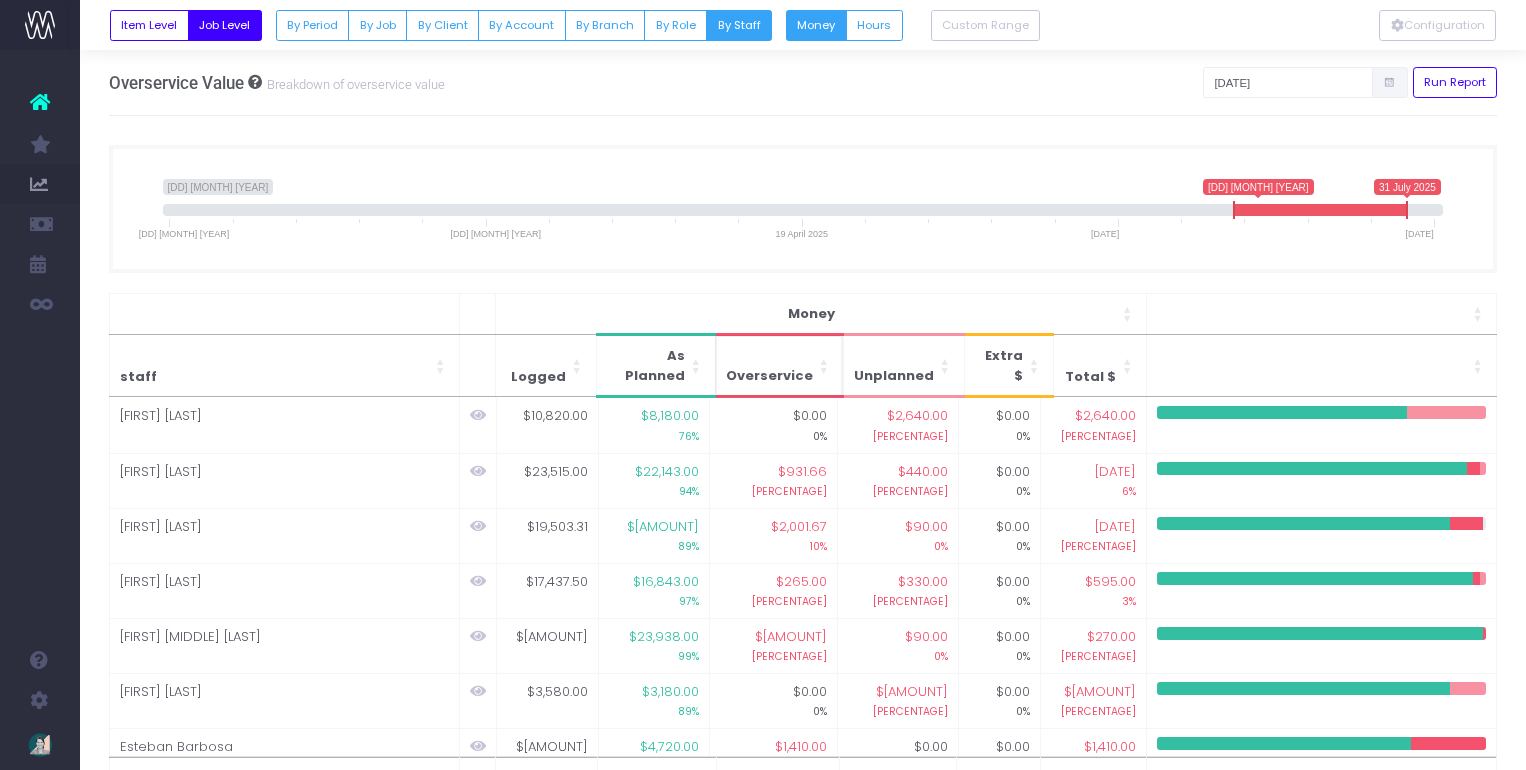 click at bounding box center (825, 365) 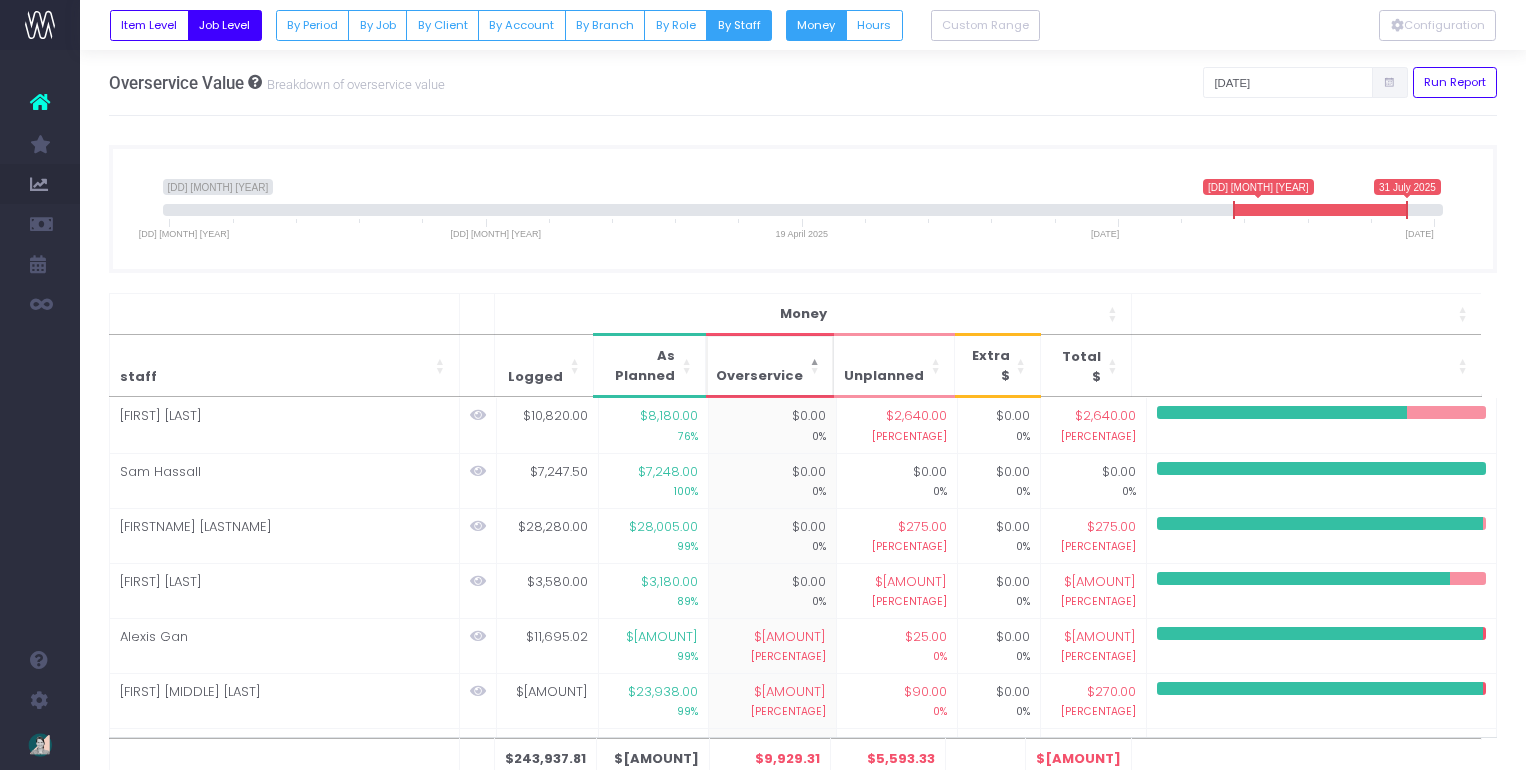 click at bounding box center (815, 365) 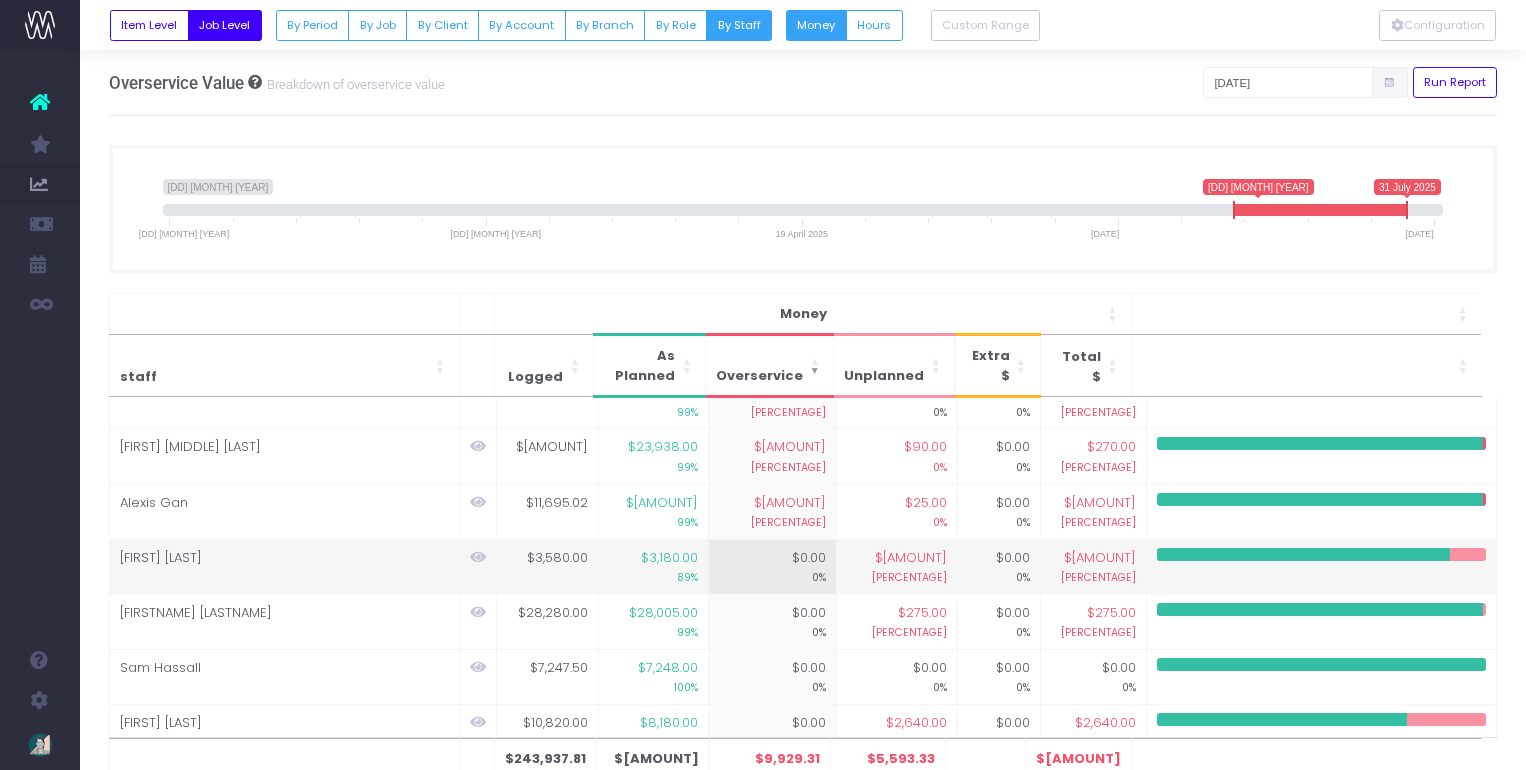 scroll, scrollTop: 520, scrollLeft: 0, axis: vertical 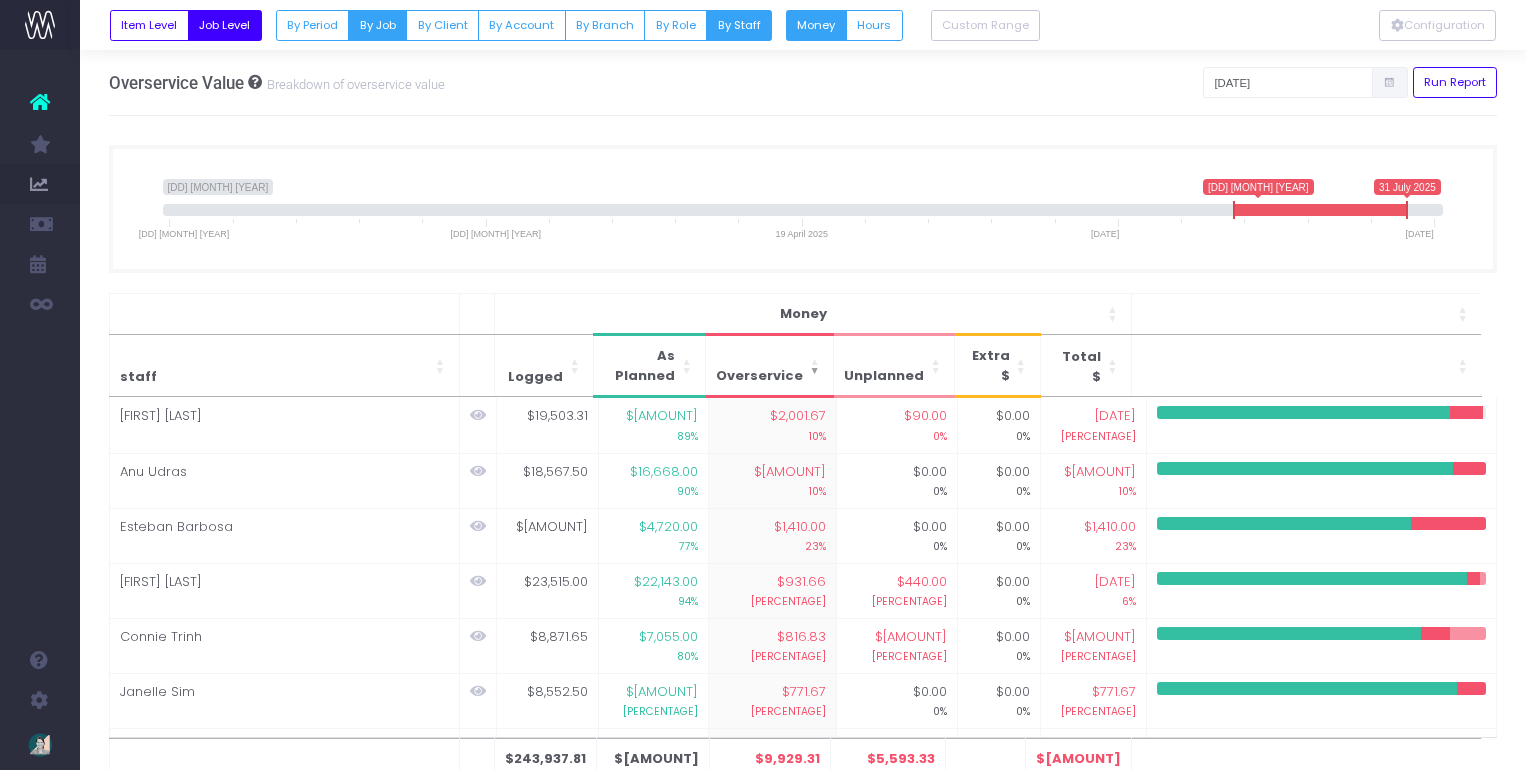 click on "By Job" at bounding box center (377, 25) 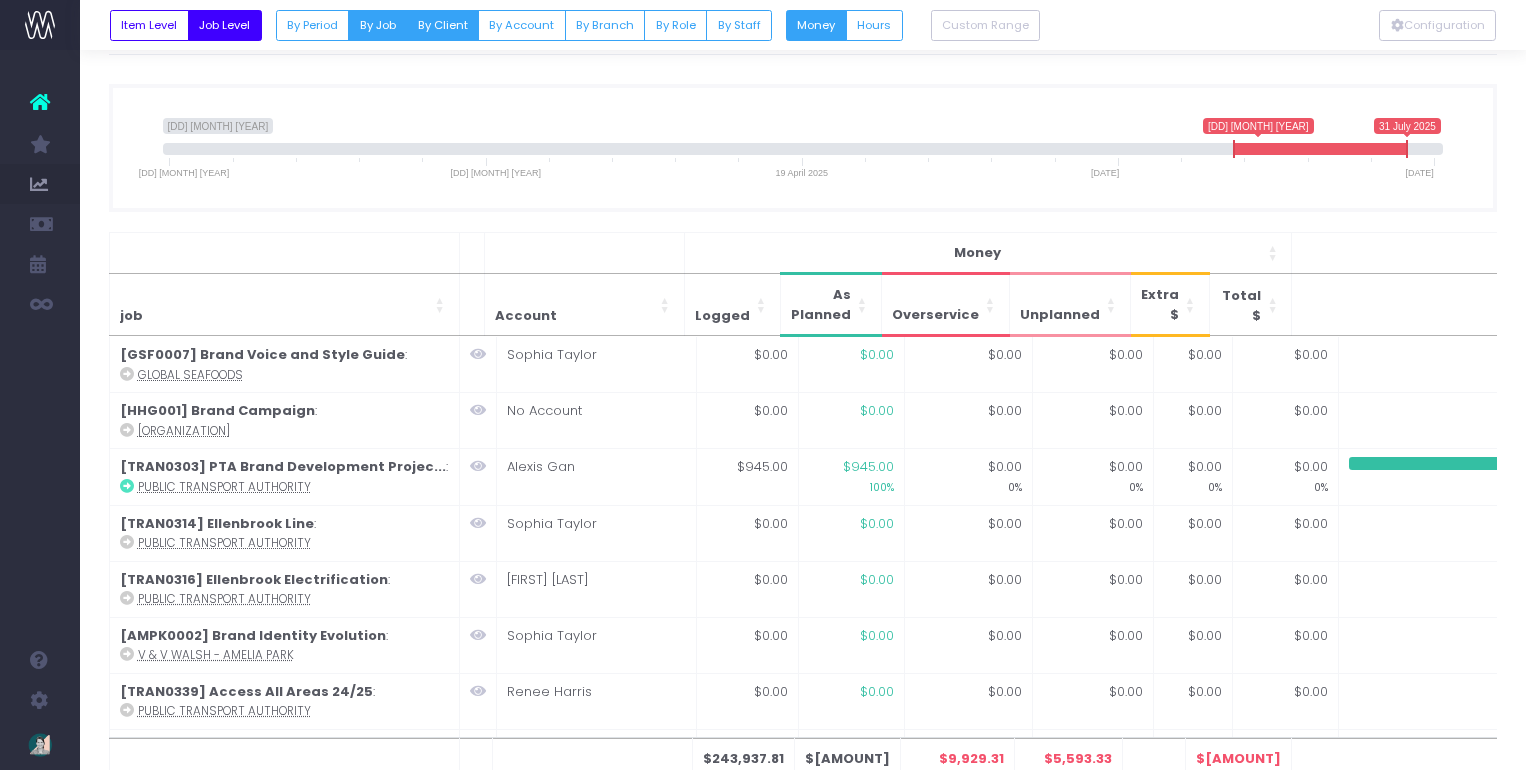 click on "By Client" at bounding box center (442, 25) 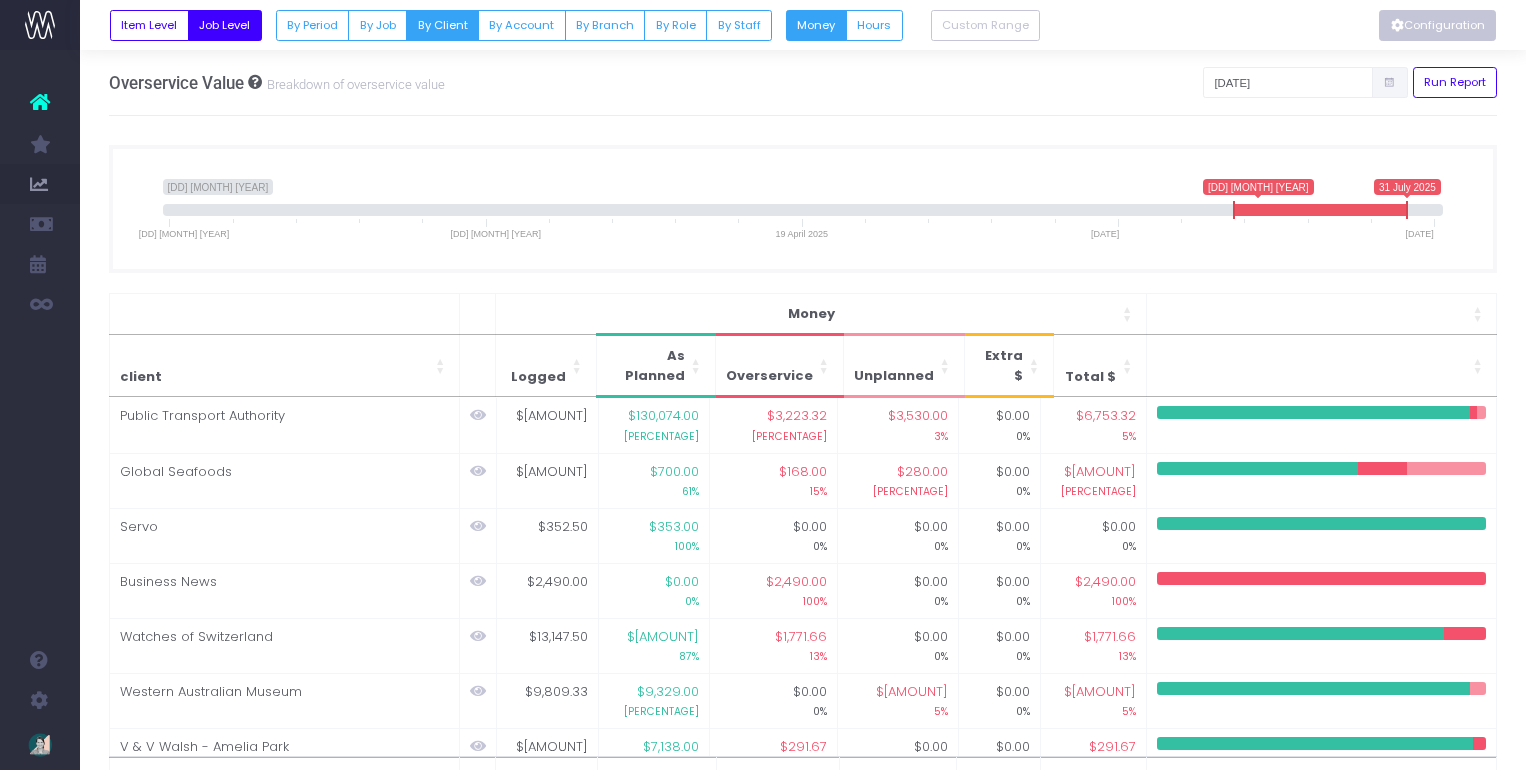 click on "Configuration" at bounding box center [1437, 25] 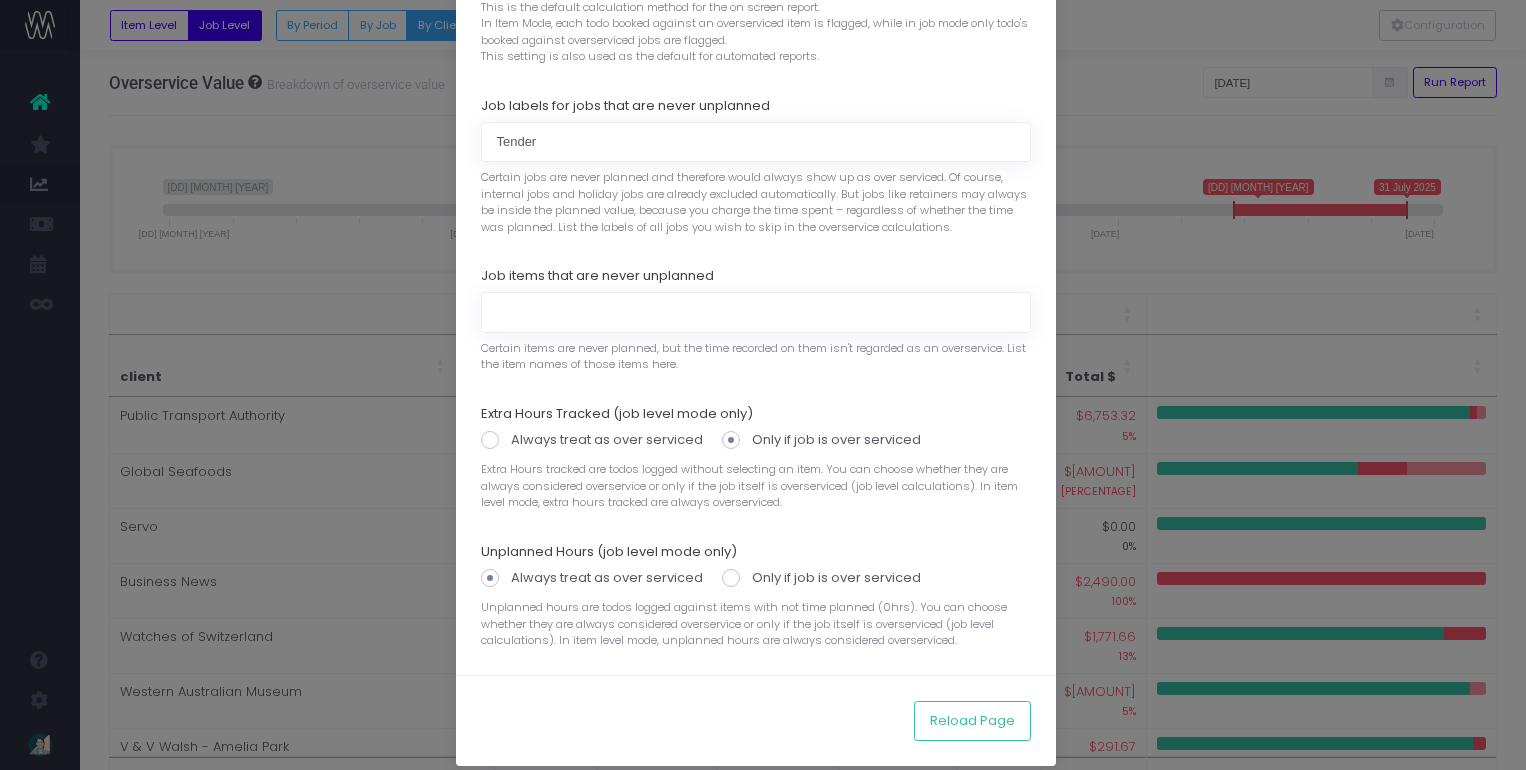scroll, scrollTop: 287, scrollLeft: 0, axis: vertical 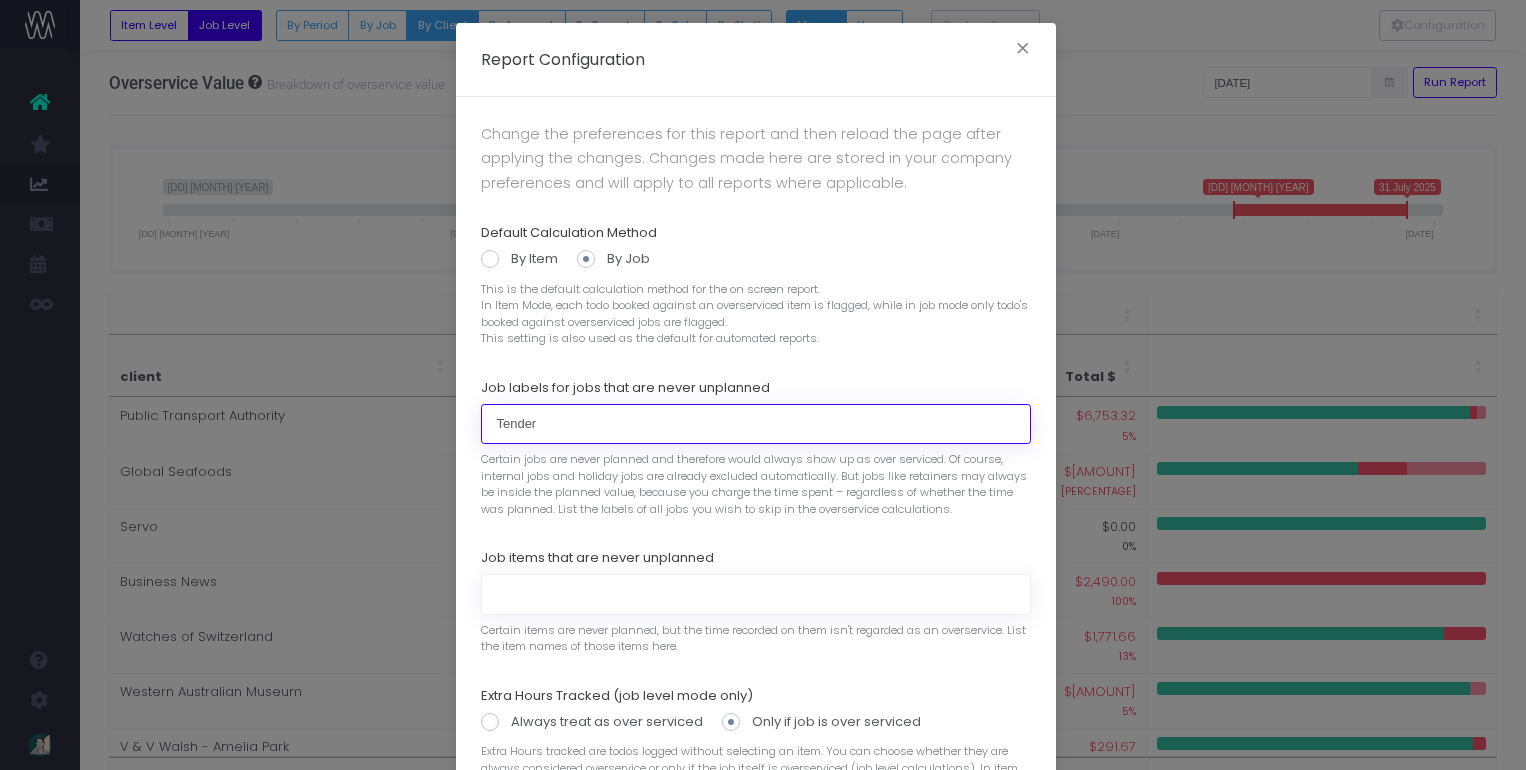 click on "Tender" at bounding box center (756, 424) 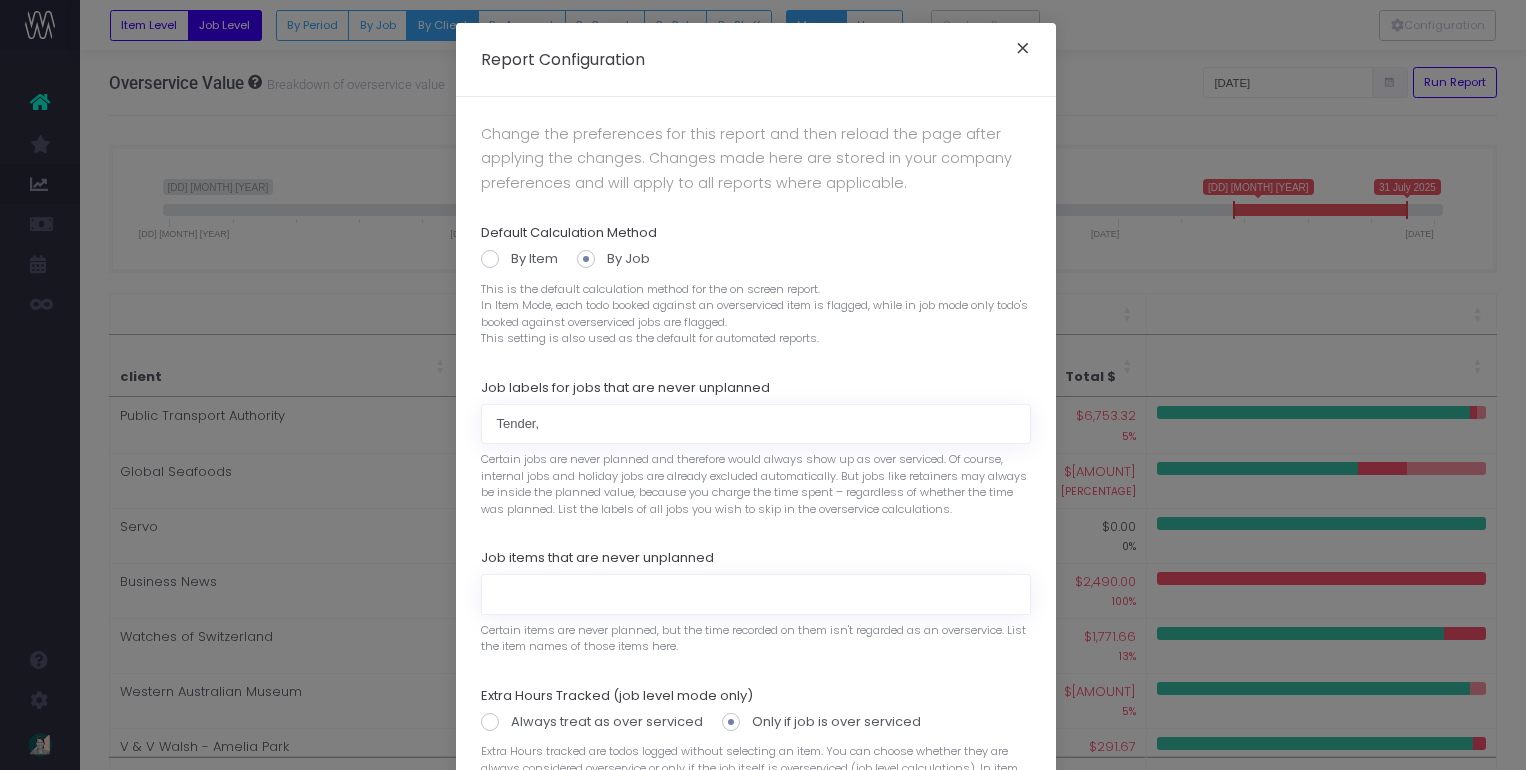 type on "Tender" 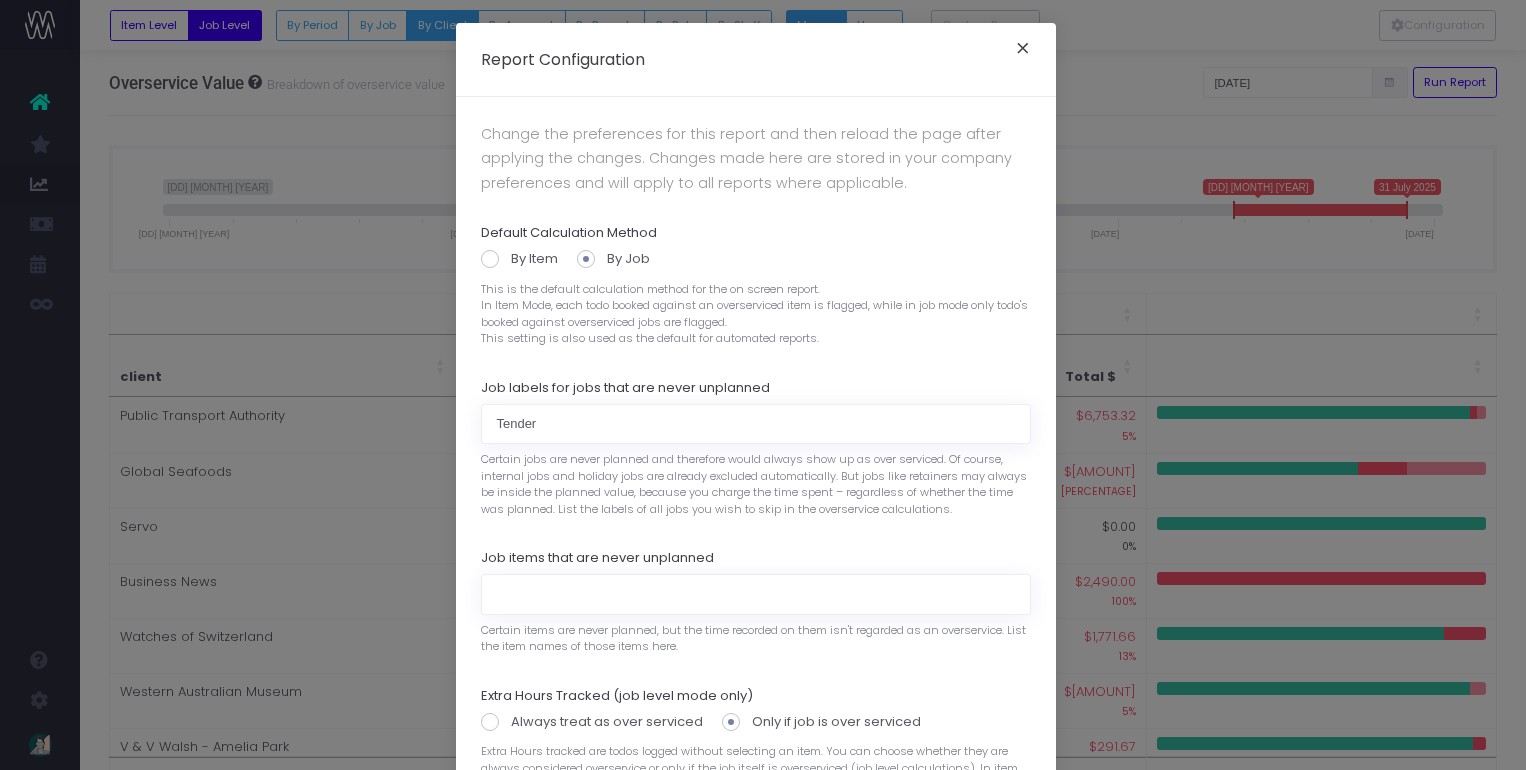 click on "×" at bounding box center (1023, 51) 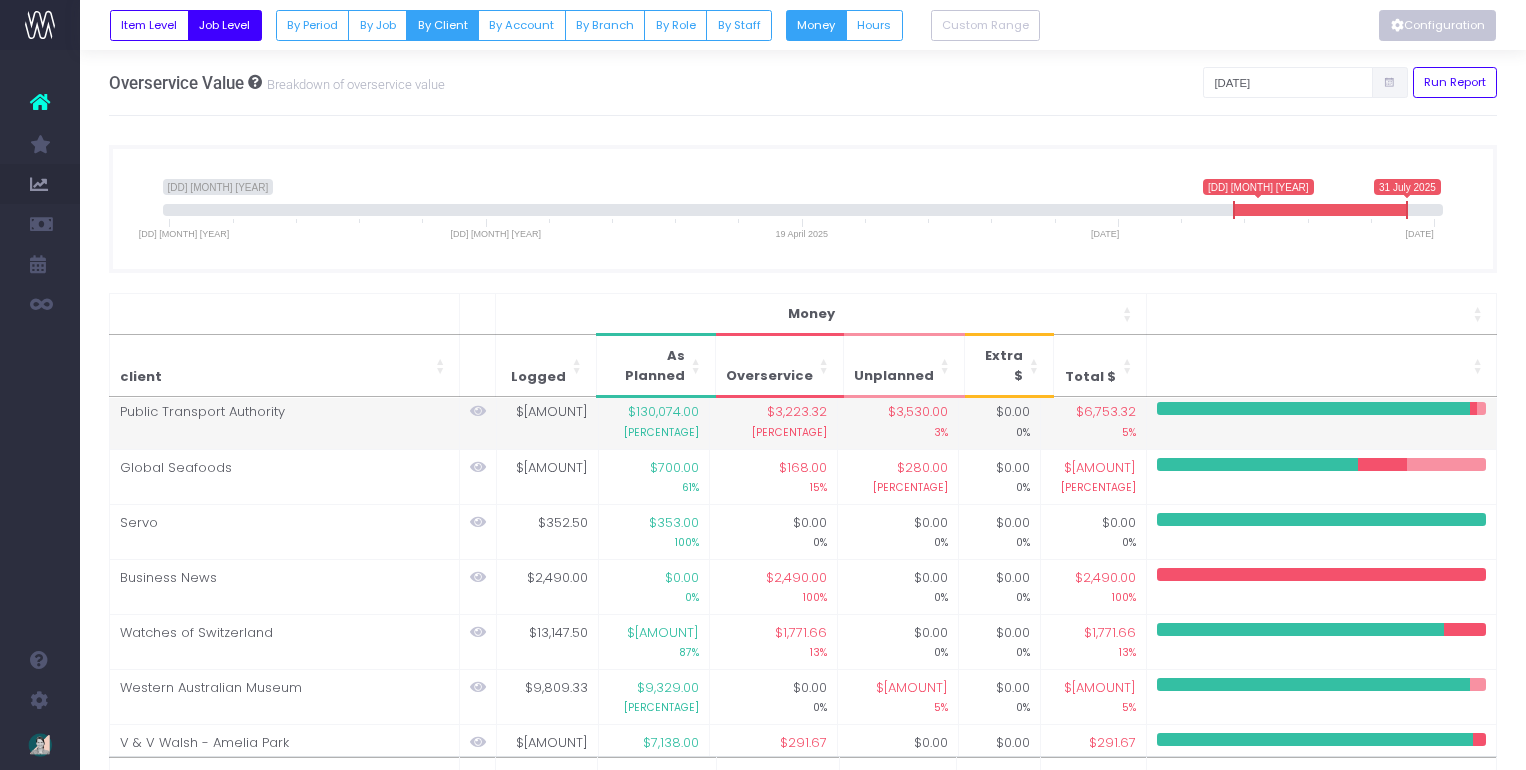 scroll, scrollTop: 0, scrollLeft: 0, axis: both 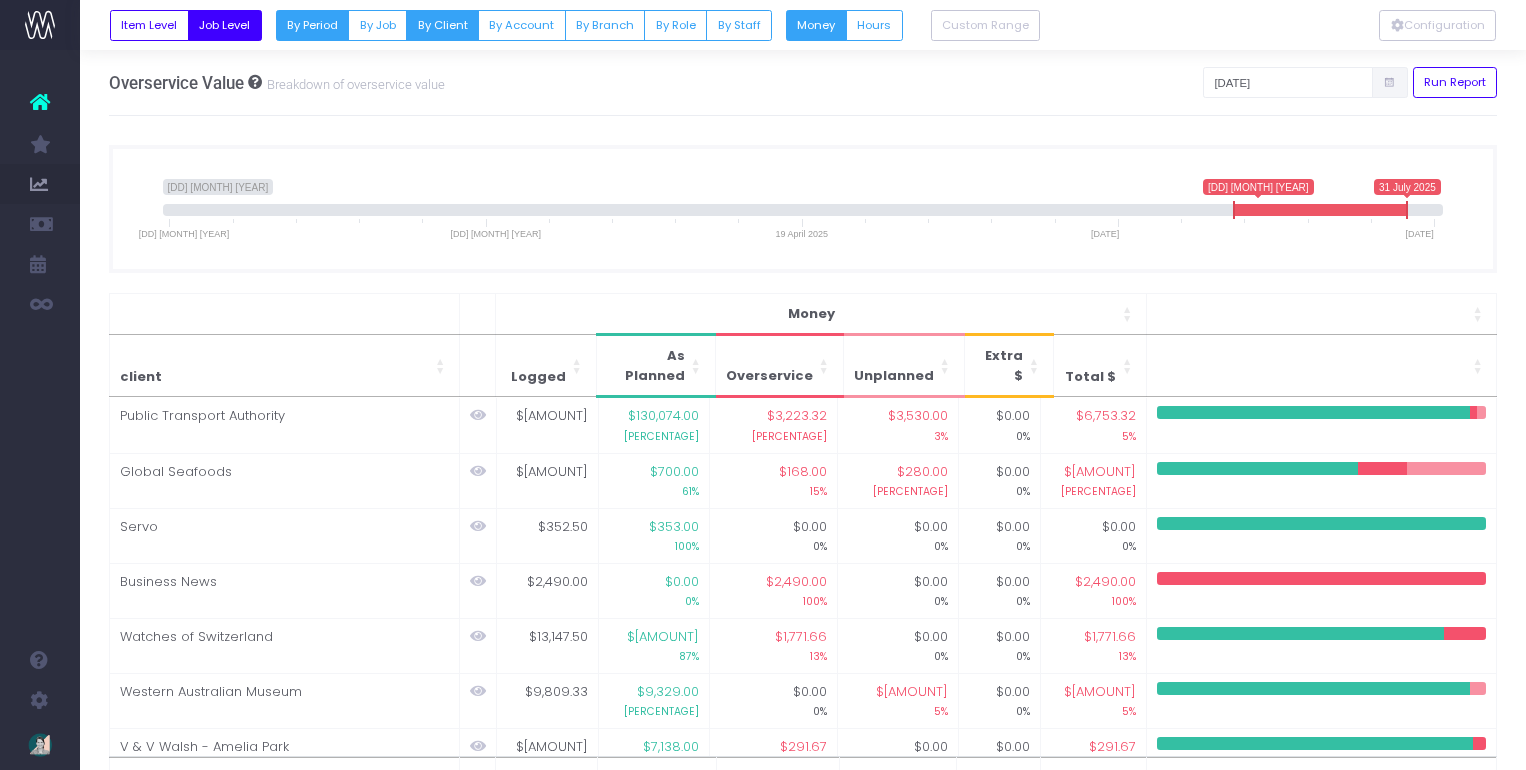 click on "By Period" at bounding box center (313, 25) 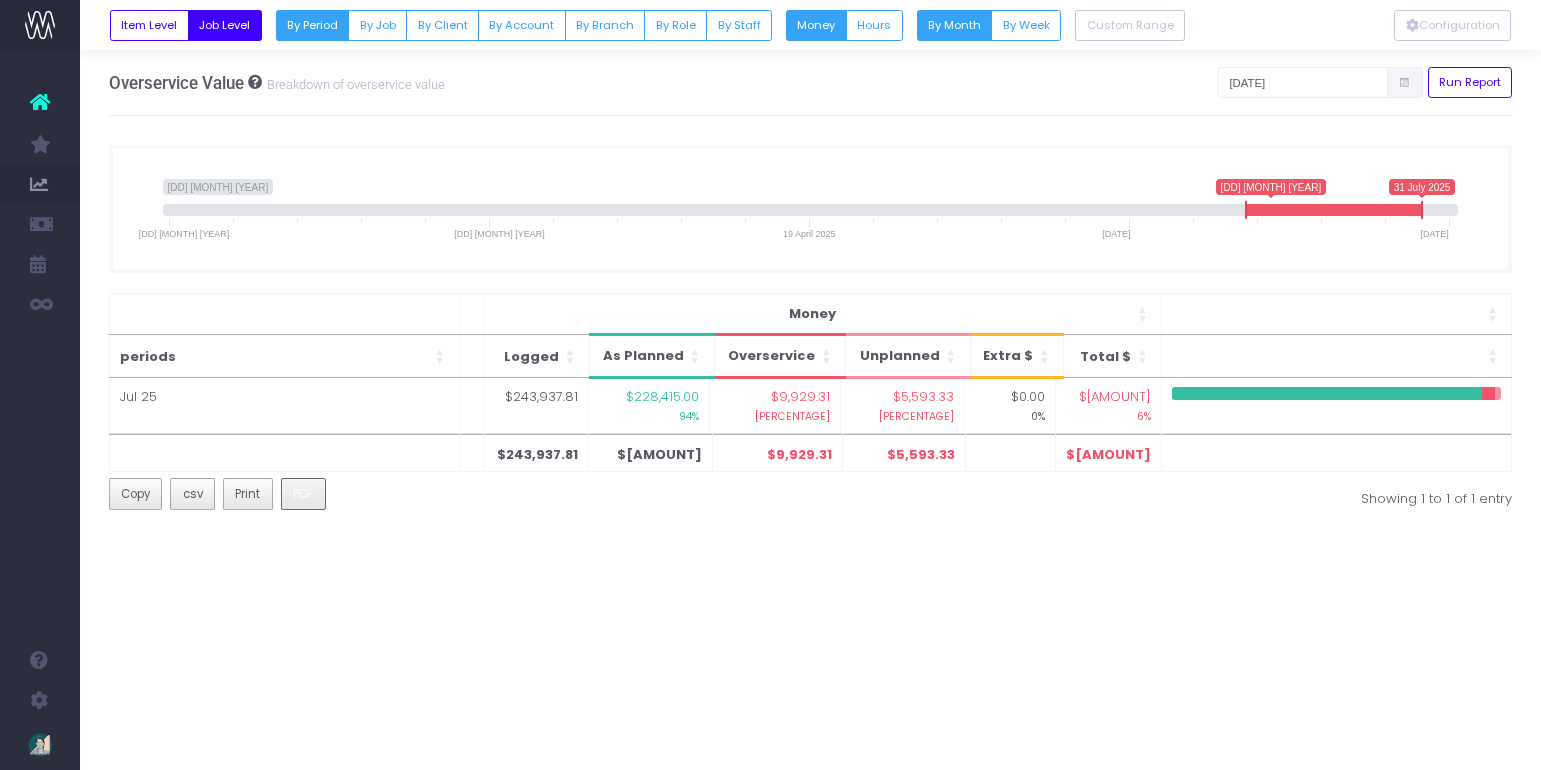 click on "PDF" at bounding box center [303, 494] 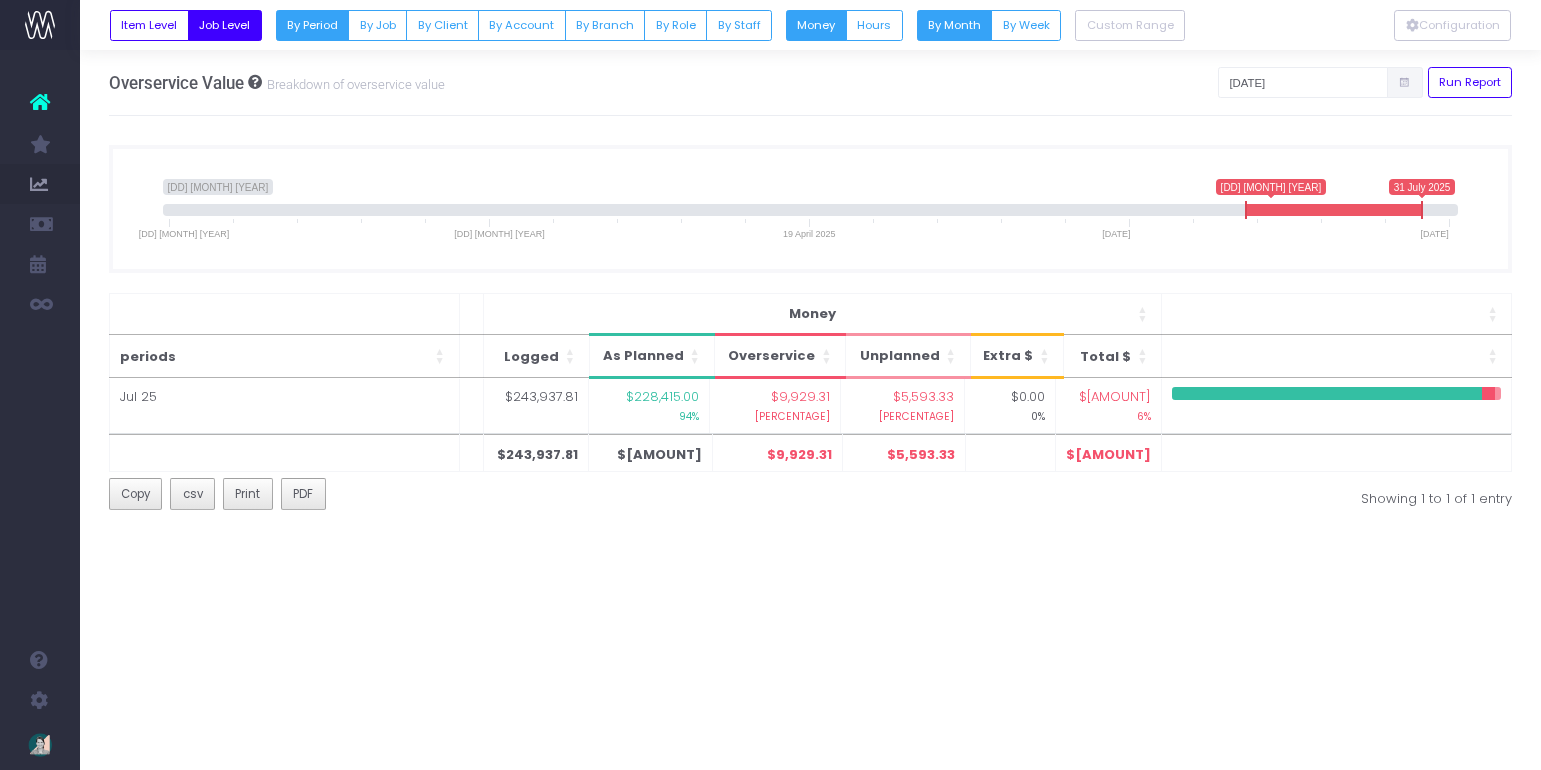 click on "Configuration
Overservice Value
Breakdown of overservice value
01-01-2025
Run Report
Item Level
Job Level
By Period
By Job
By Client
By Account
By Branch
By Role
By Staff
Money
Hours
By Month
By Week
Custom Range
No overservice
Back
periods" at bounding box center (810, 410) 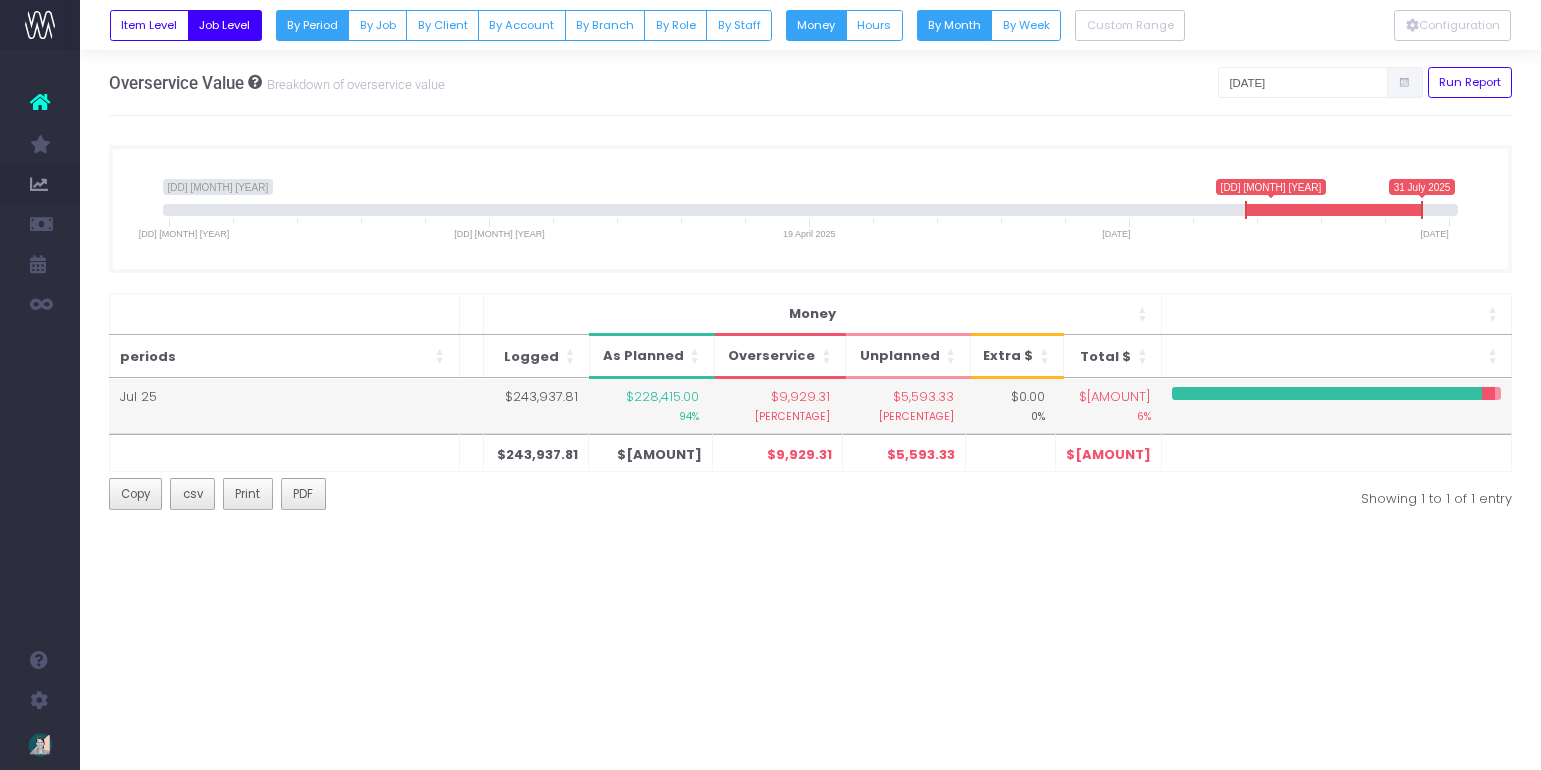 click on "[PERCENTAGE]" at bounding box center (902, 415) 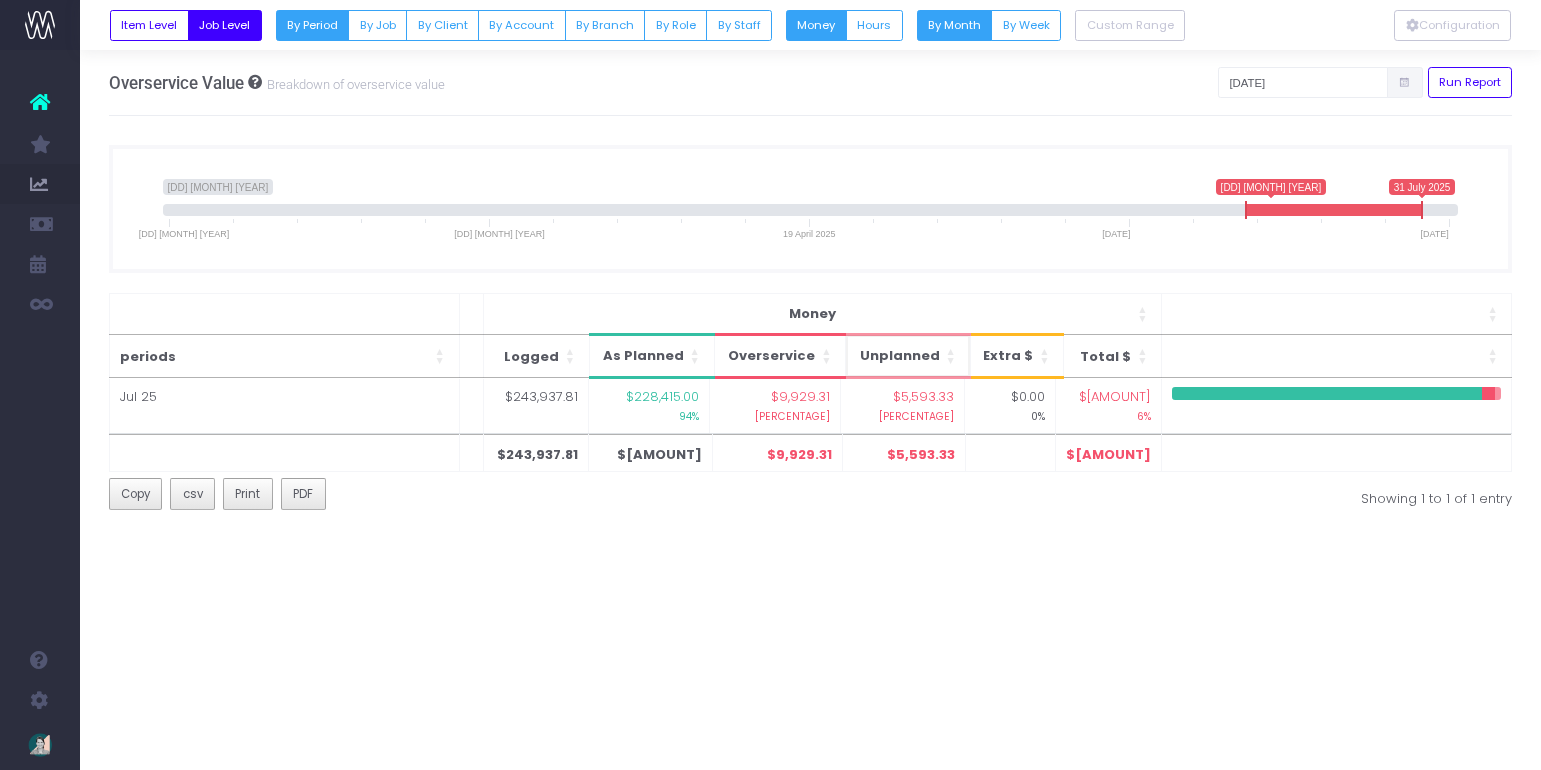 click on "Unplanned" at bounding box center (900, 356) 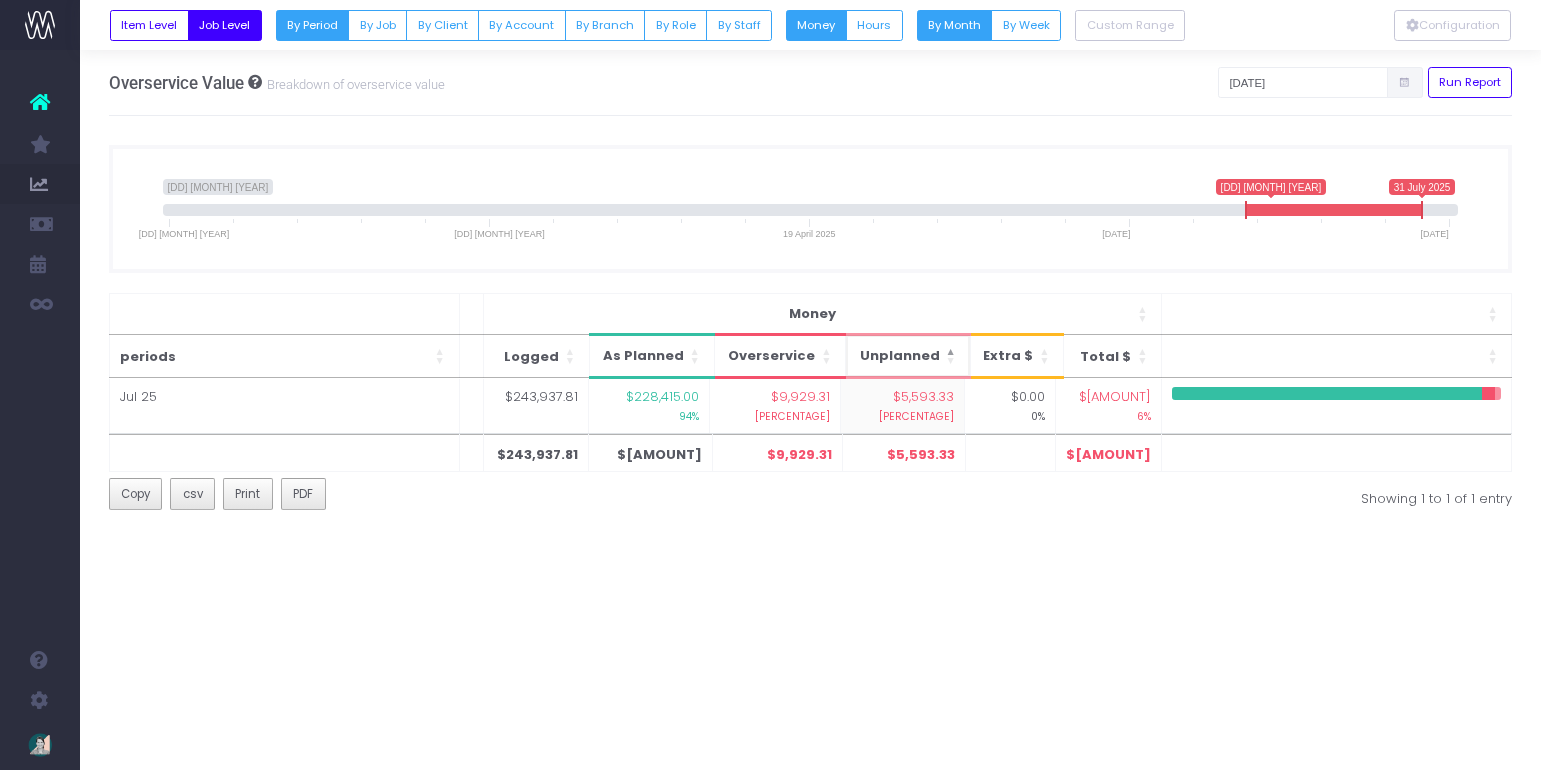 click on "Unplanned" at bounding box center [900, 356] 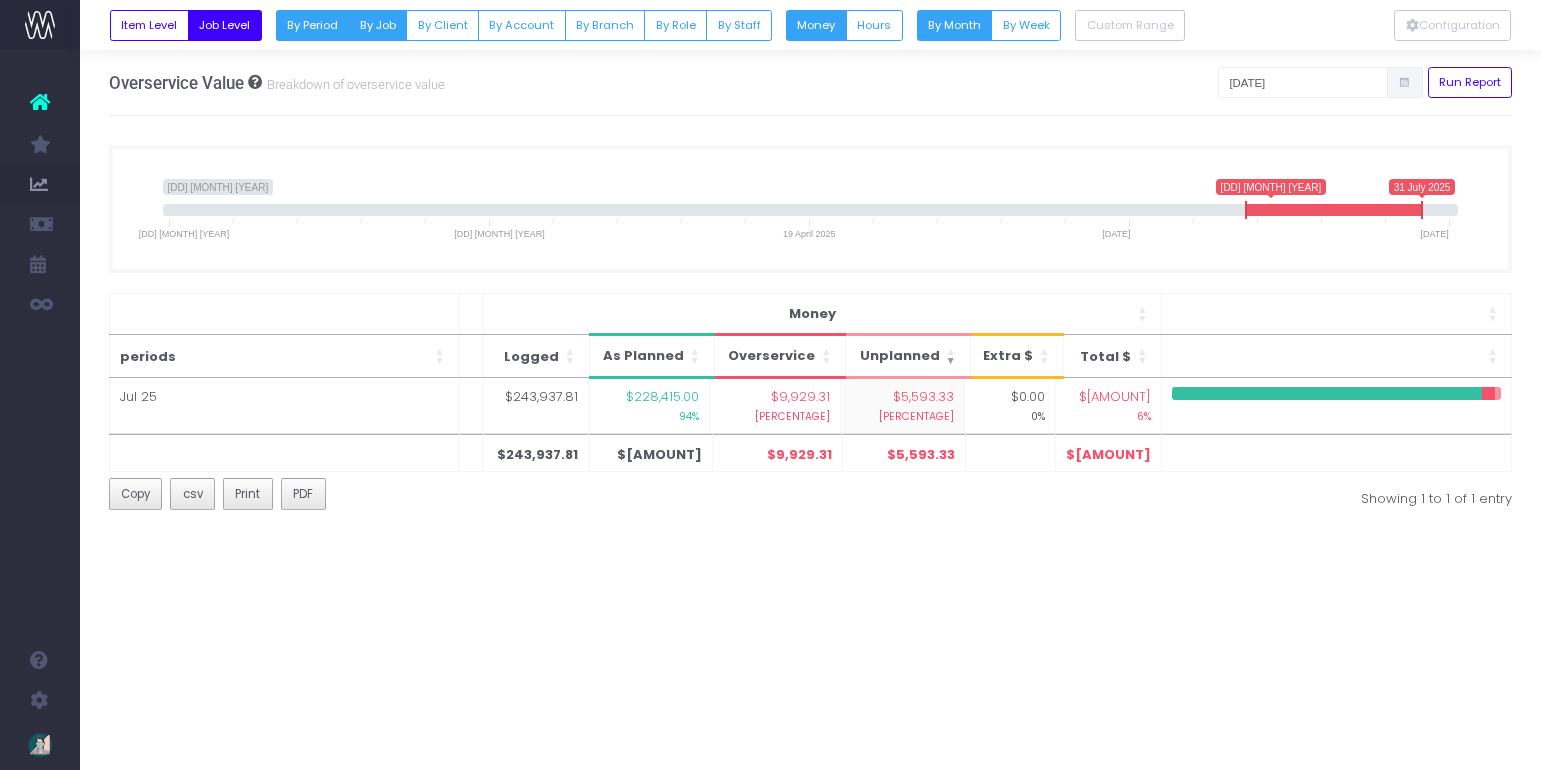 click on "By Job" at bounding box center [377, 25] 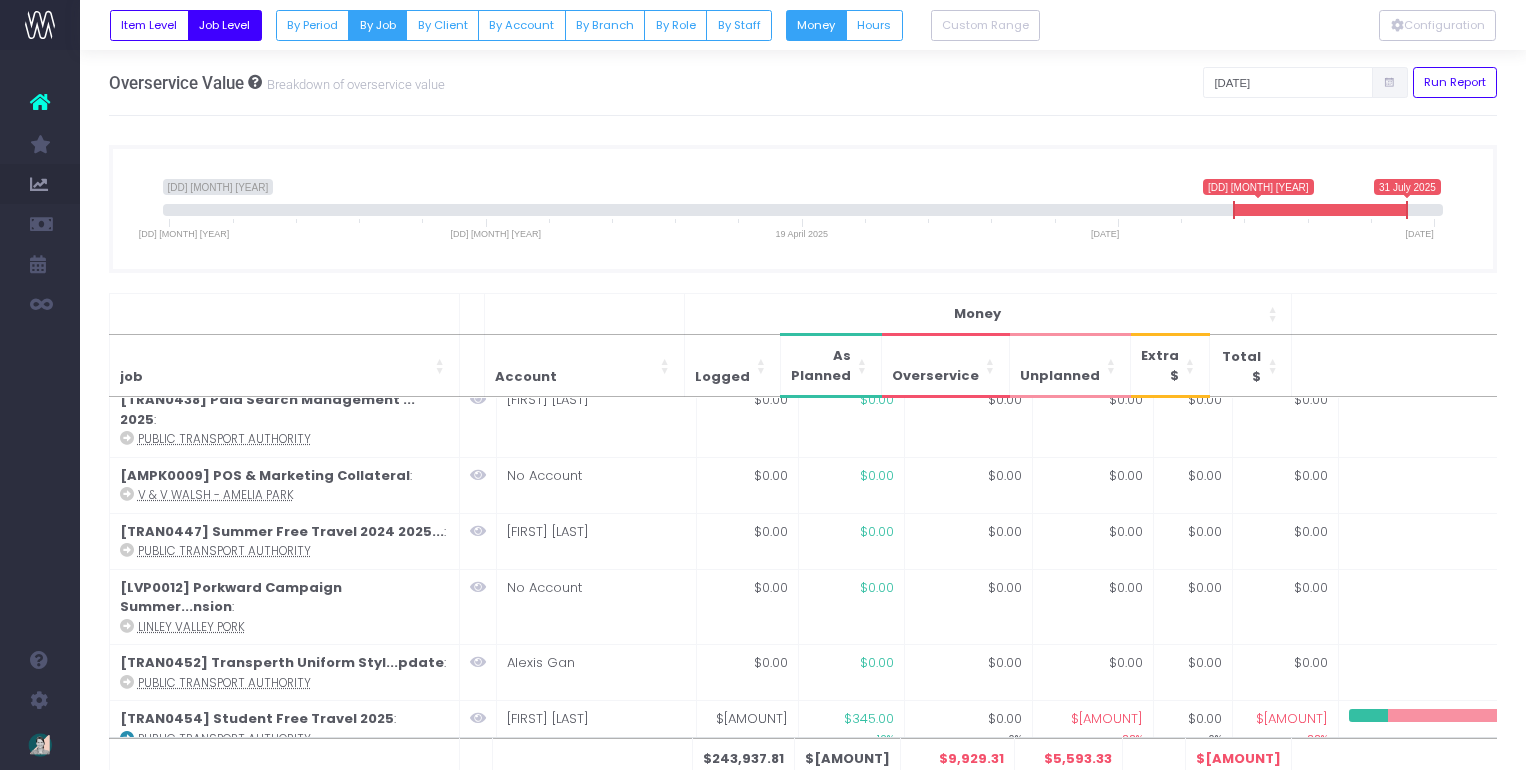 scroll, scrollTop: 1041, scrollLeft: 0, axis: vertical 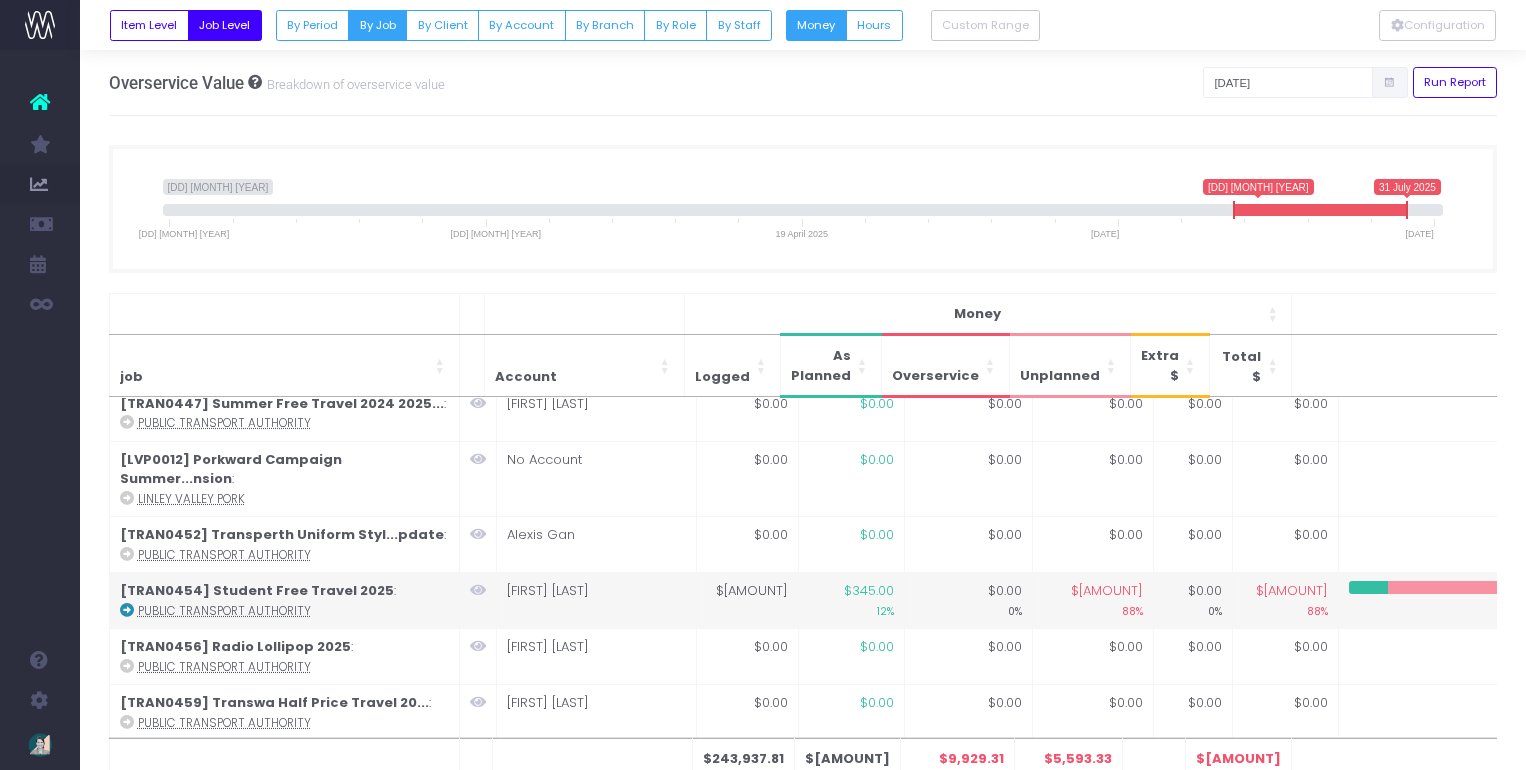 click at bounding box center (127, 610) 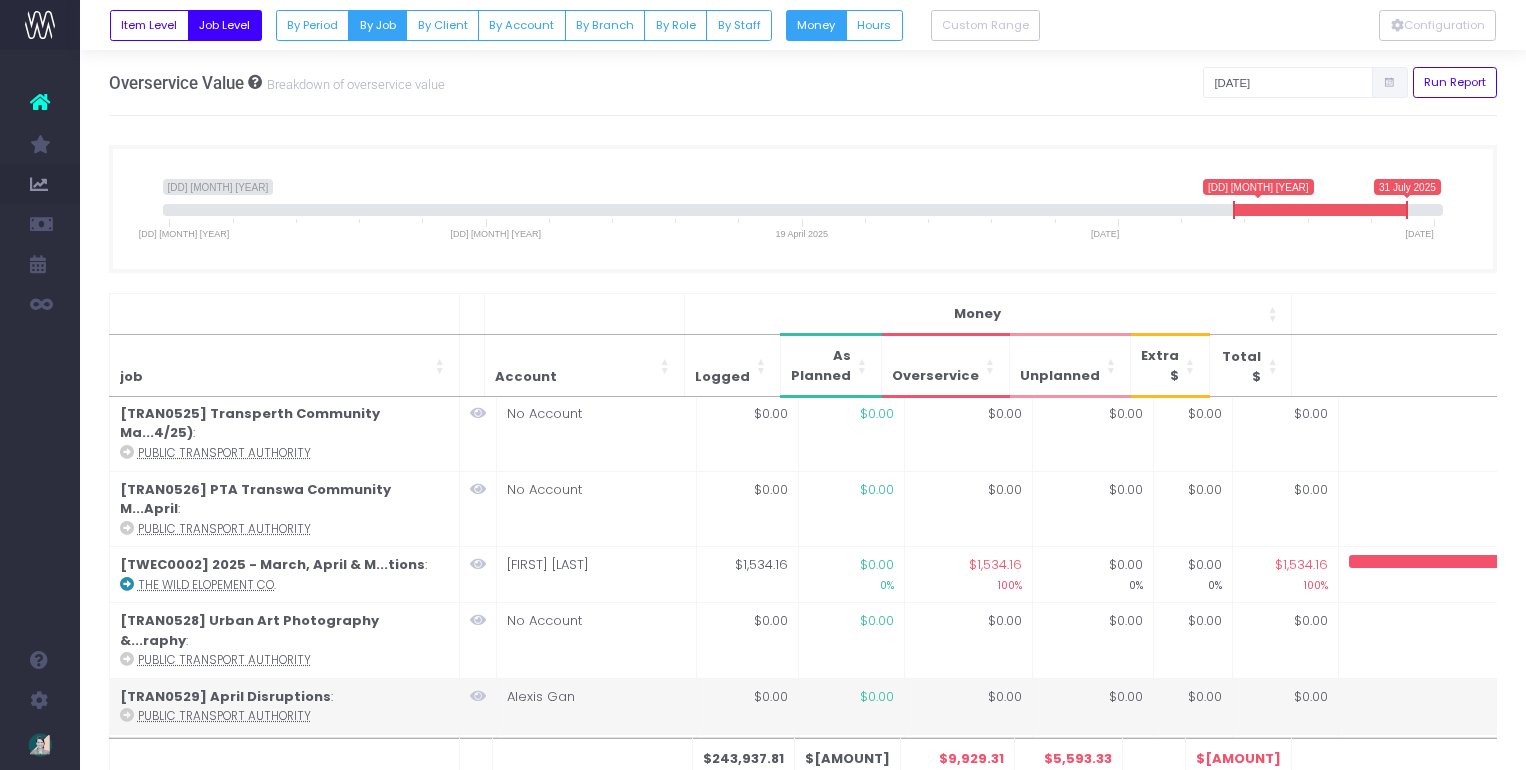 scroll, scrollTop: 6956, scrollLeft: 0, axis: vertical 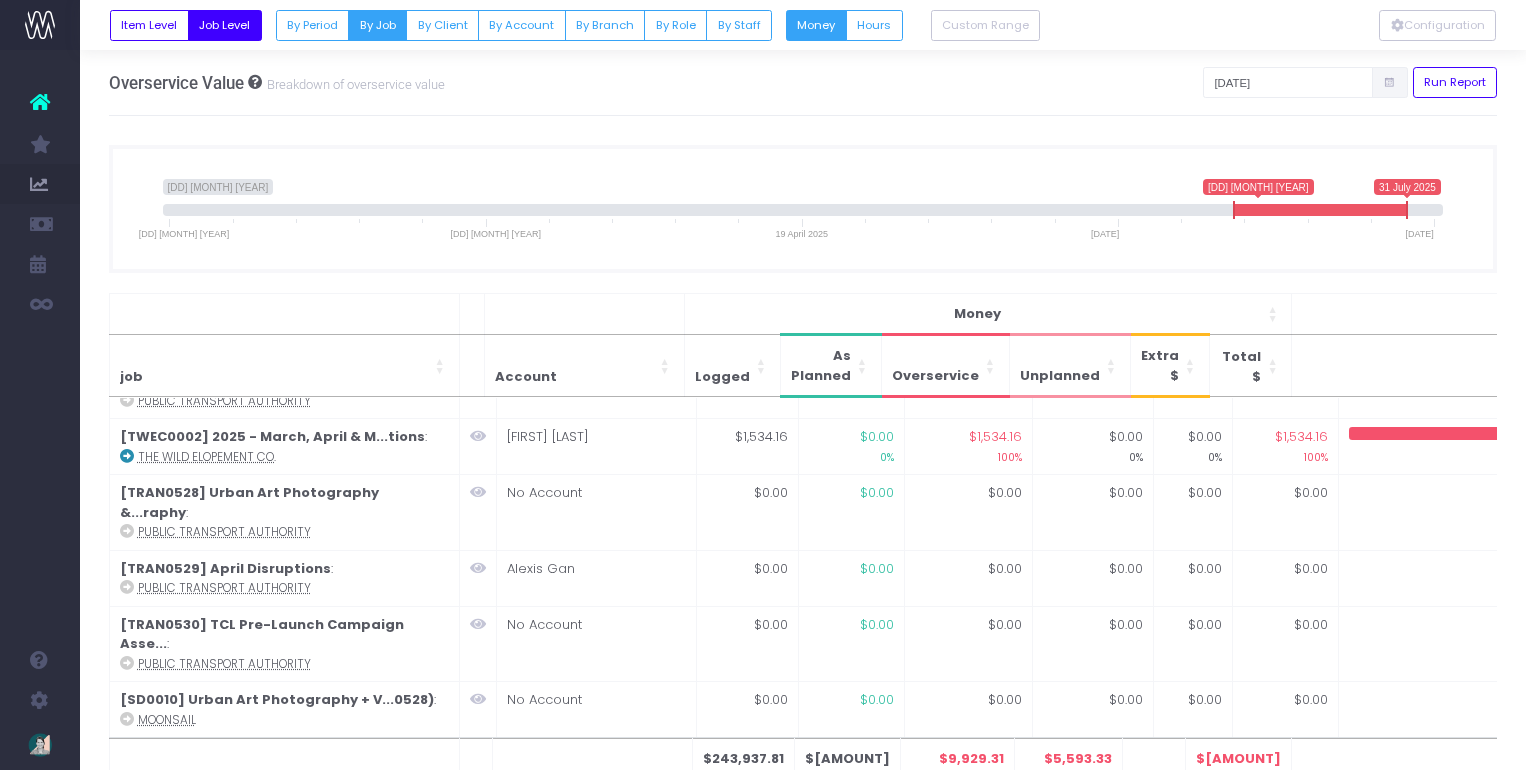 click at bounding box center [127, 887] 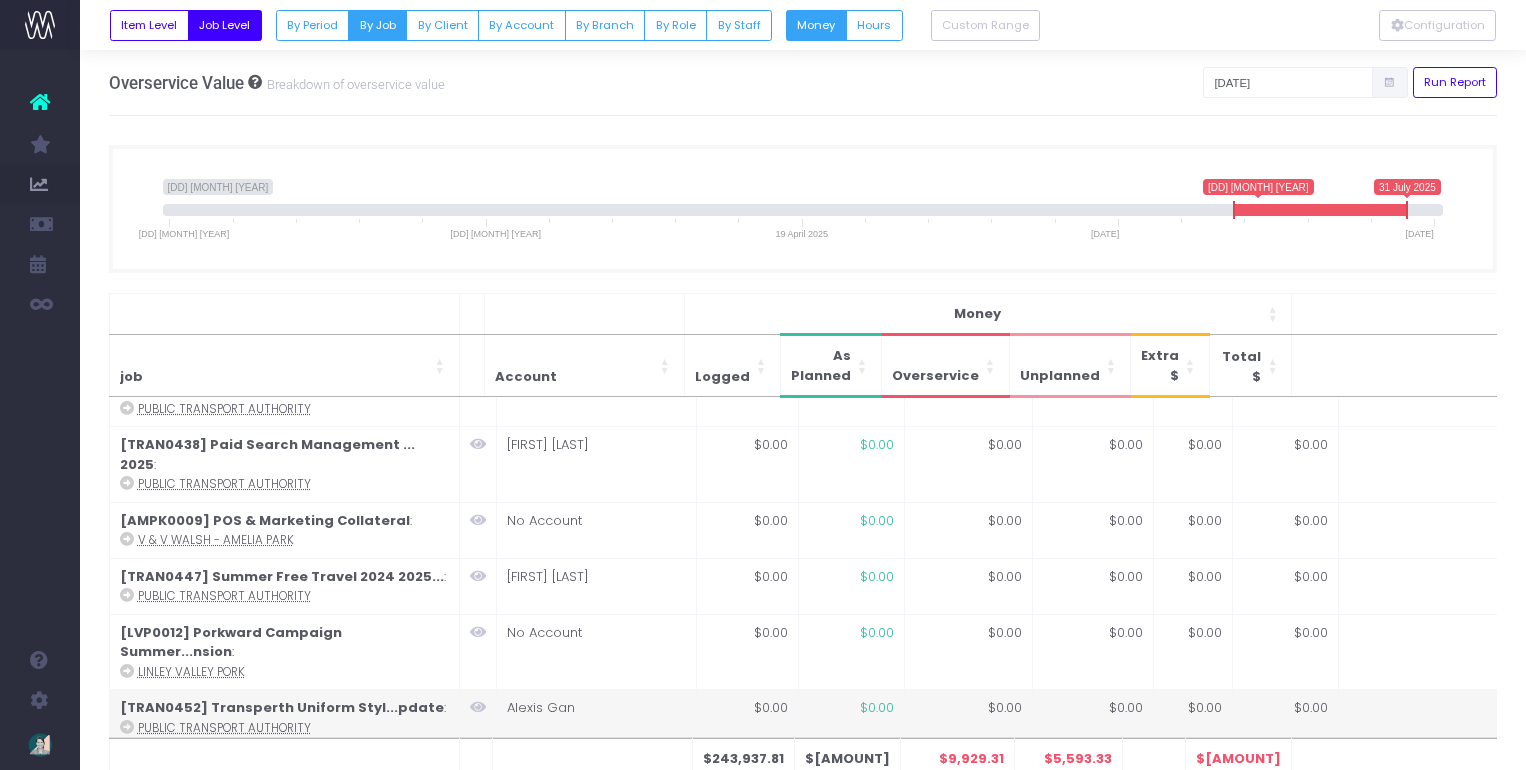 scroll, scrollTop: 0, scrollLeft: 0, axis: both 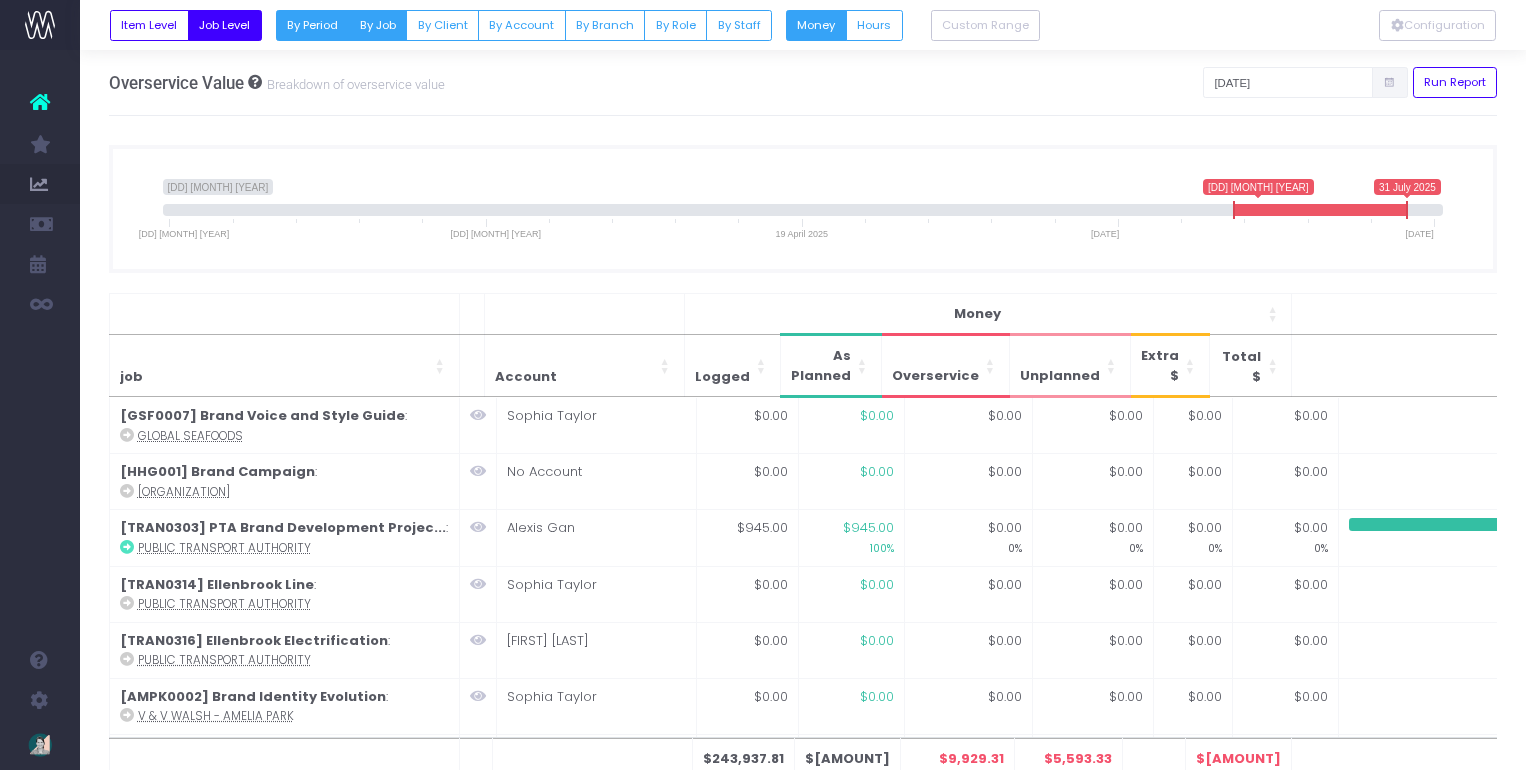 click on "By Period" at bounding box center (313, 25) 